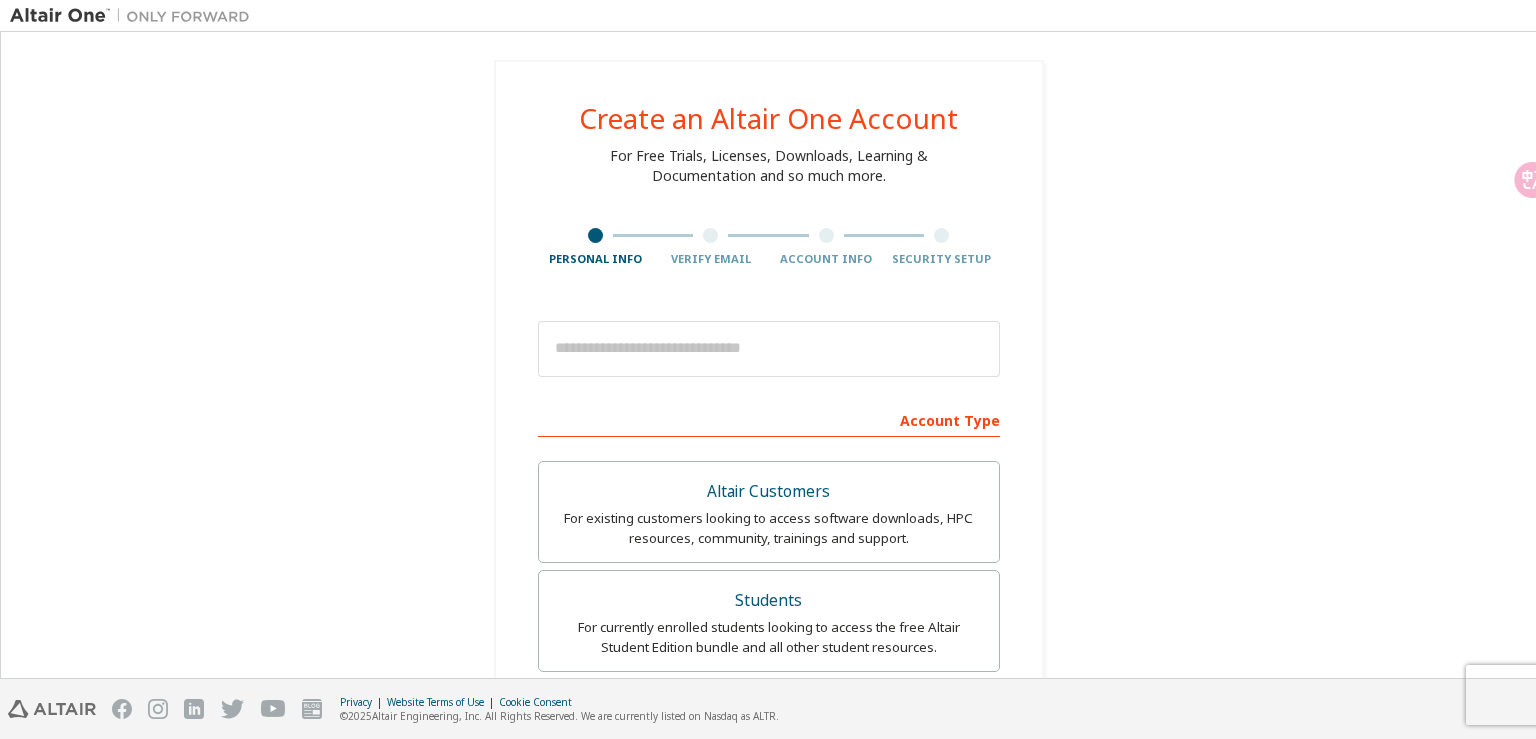scroll, scrollTop: 0, scrollLeft: 0, axis: both 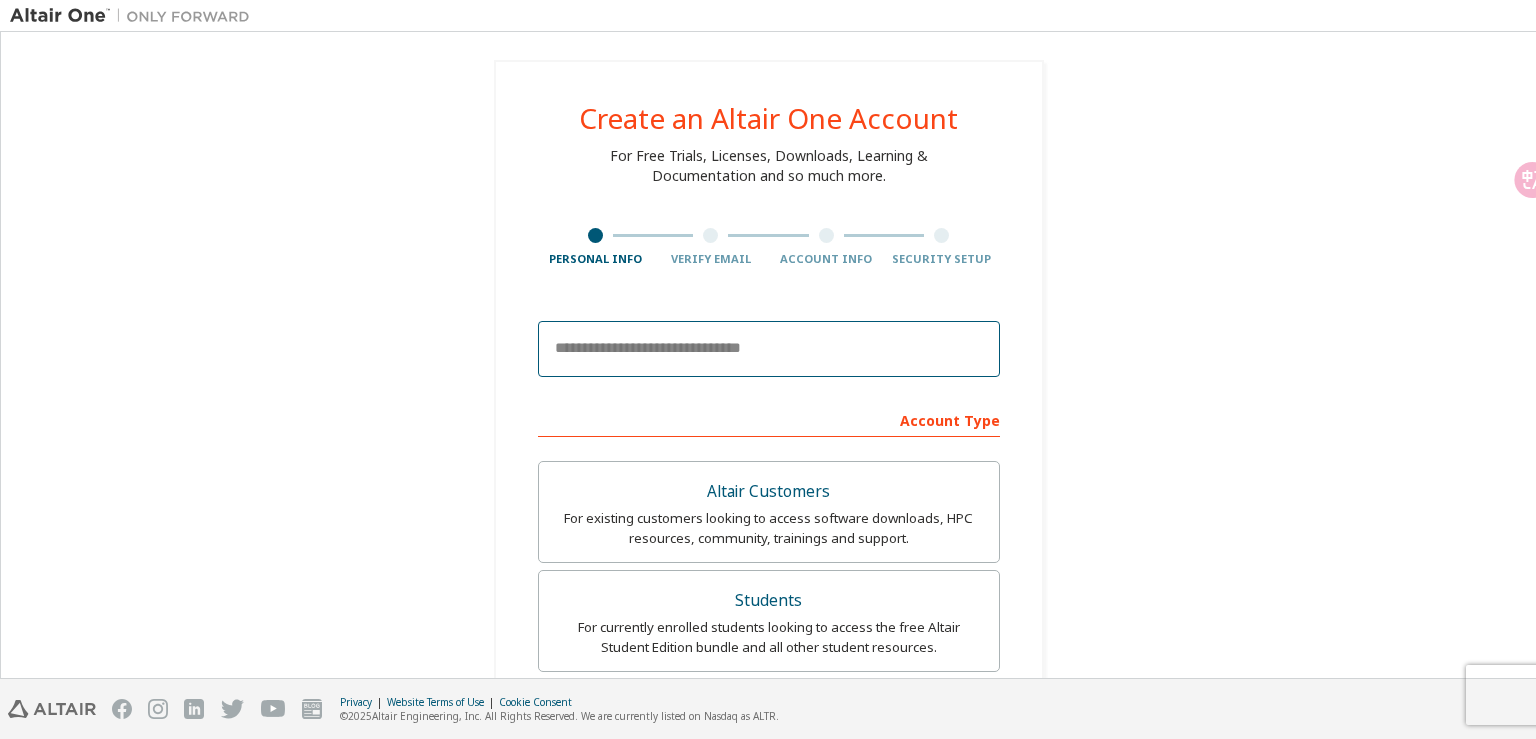 click at bounding box center (769, 349) 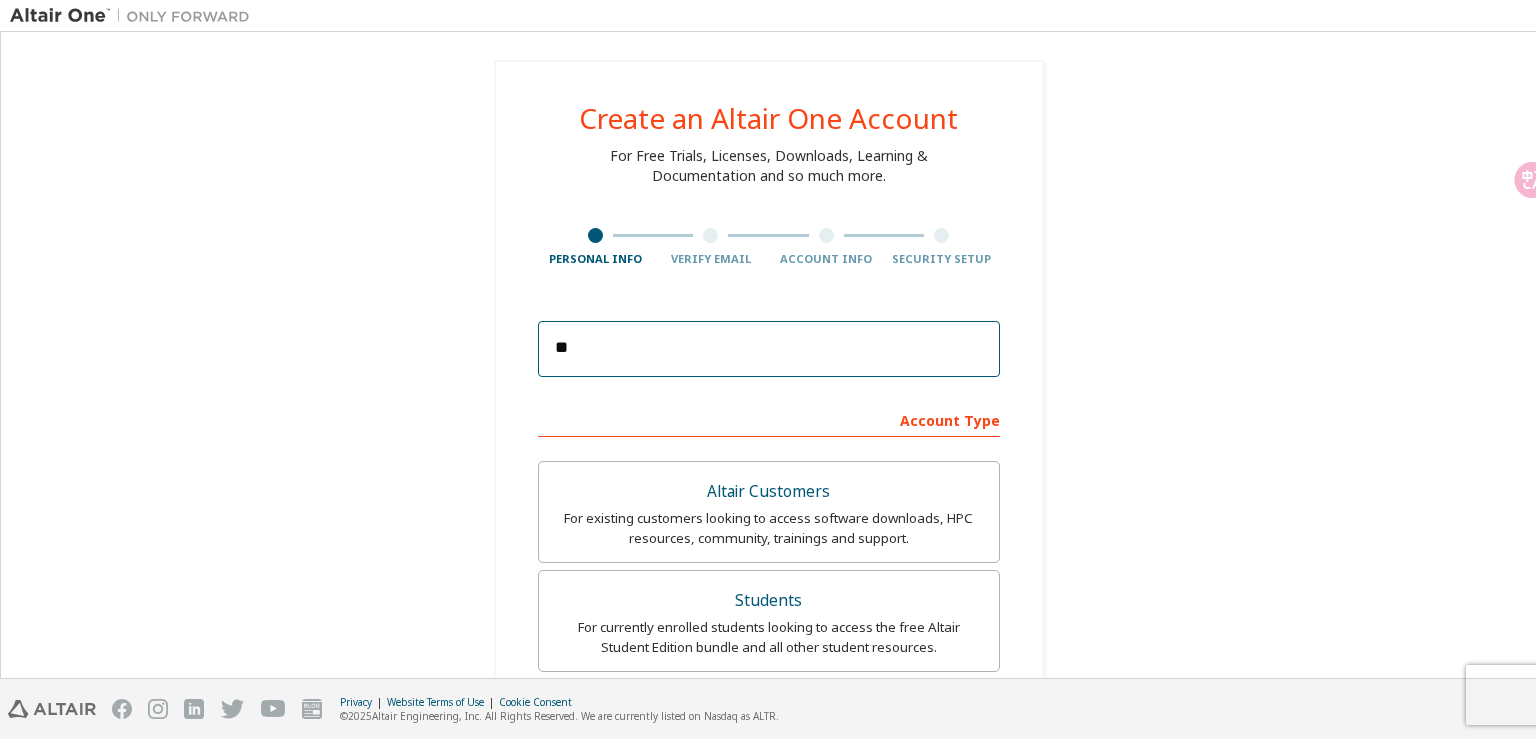 type on "*" 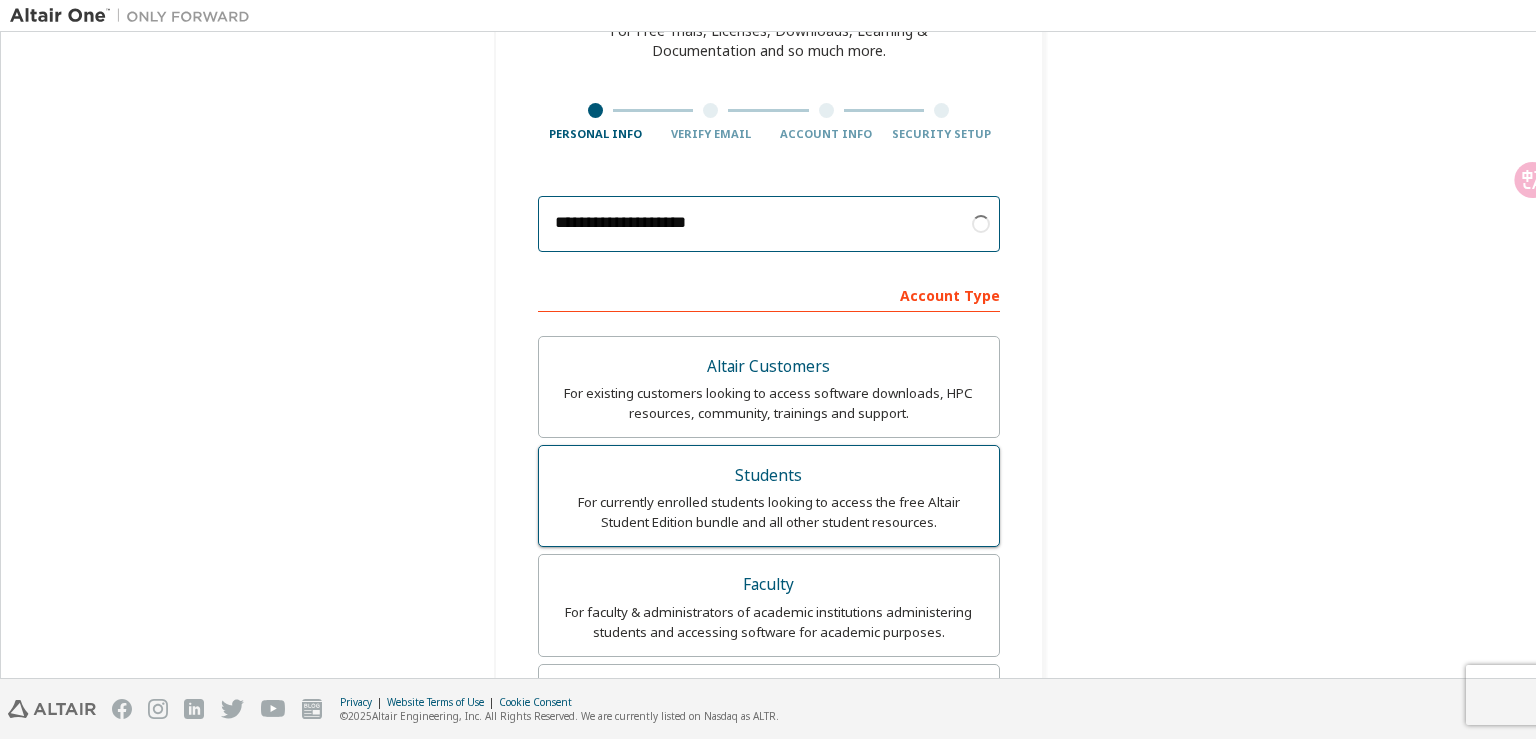 scroll, scrollTop: 115, scrollLeft: 0, axis: vertical 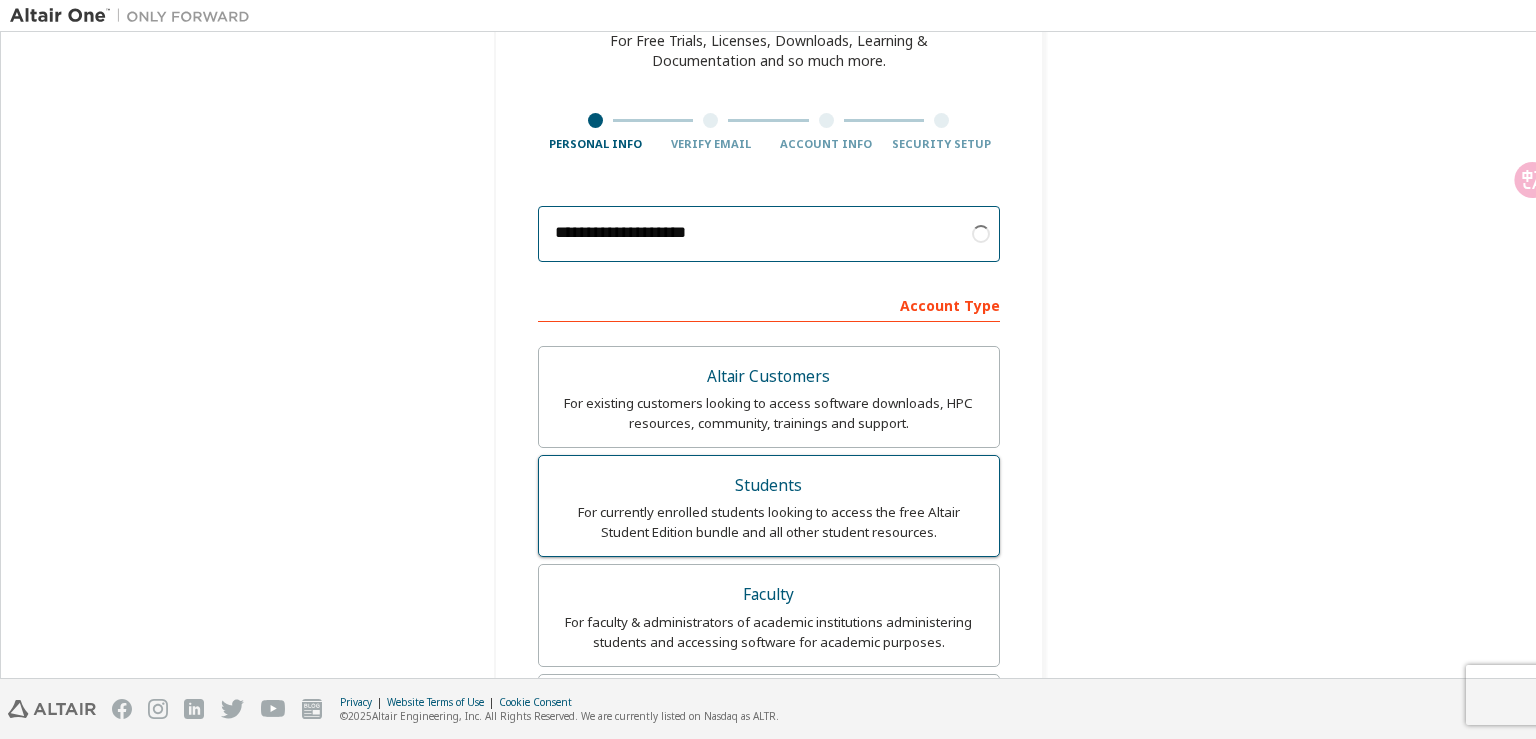 type on "**********" 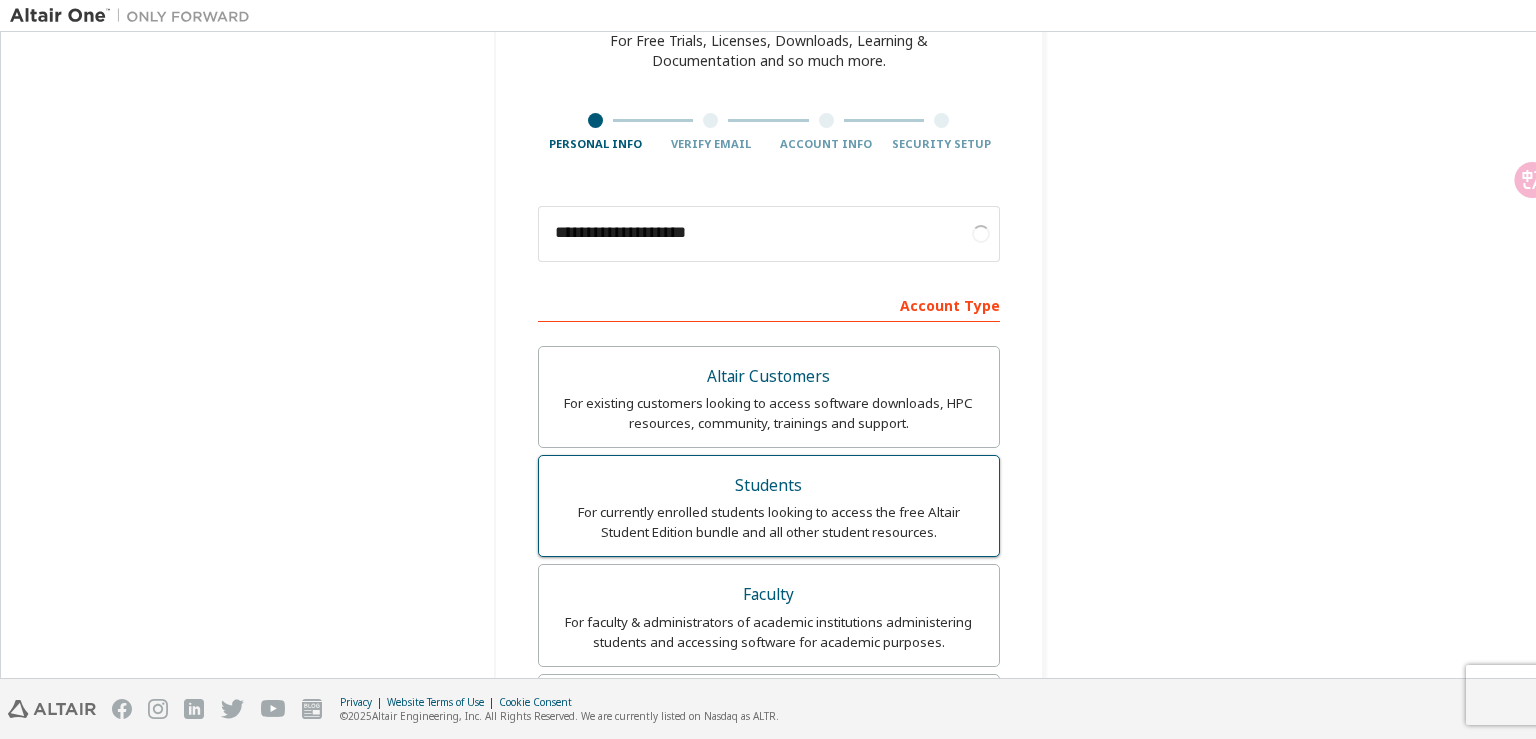 click on "For currently enrolled students looking to access the free Altair Student Edition bundle and all other student resources." at bounding box center [769, 522] 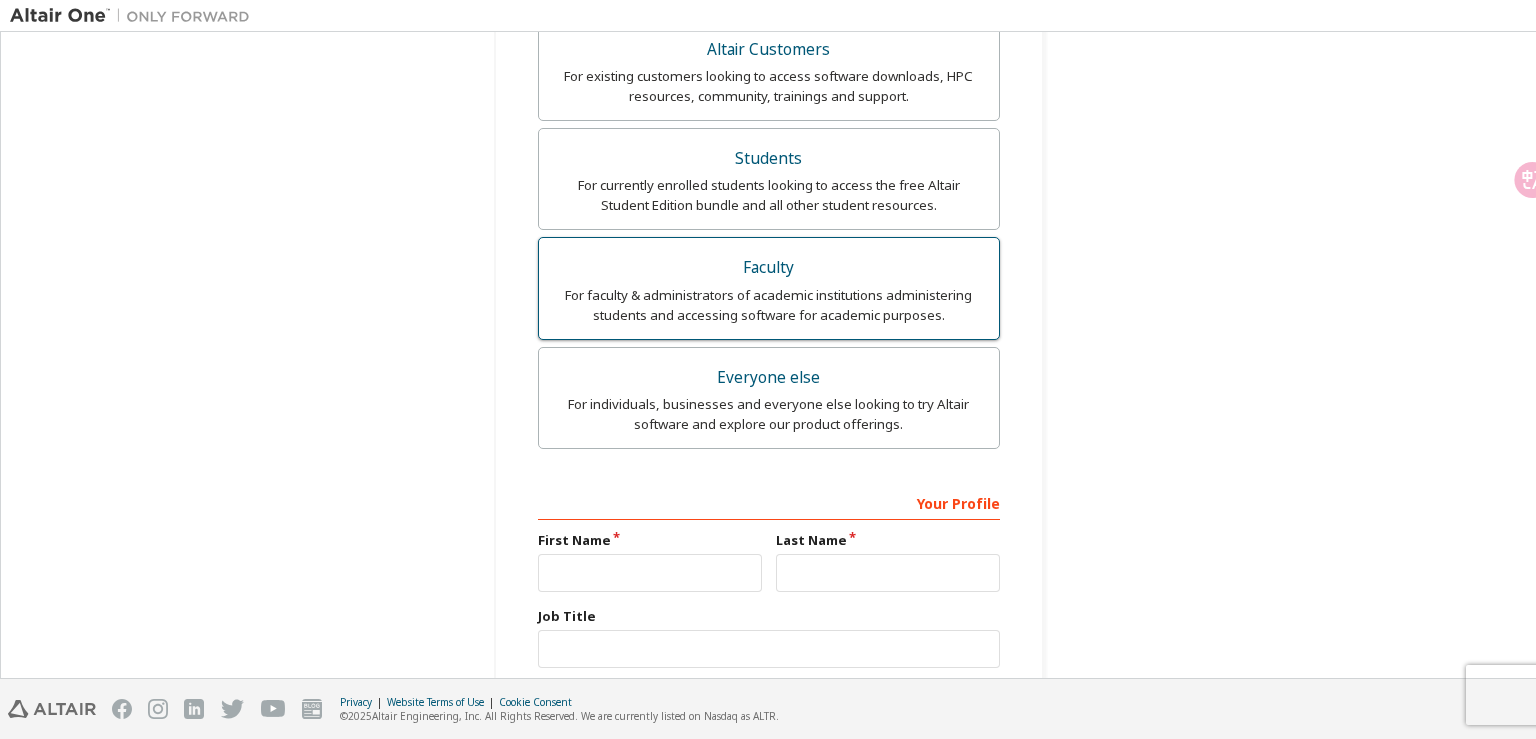 scroll, scrollTop: 461, scrollLeft: 0, axis: vertical 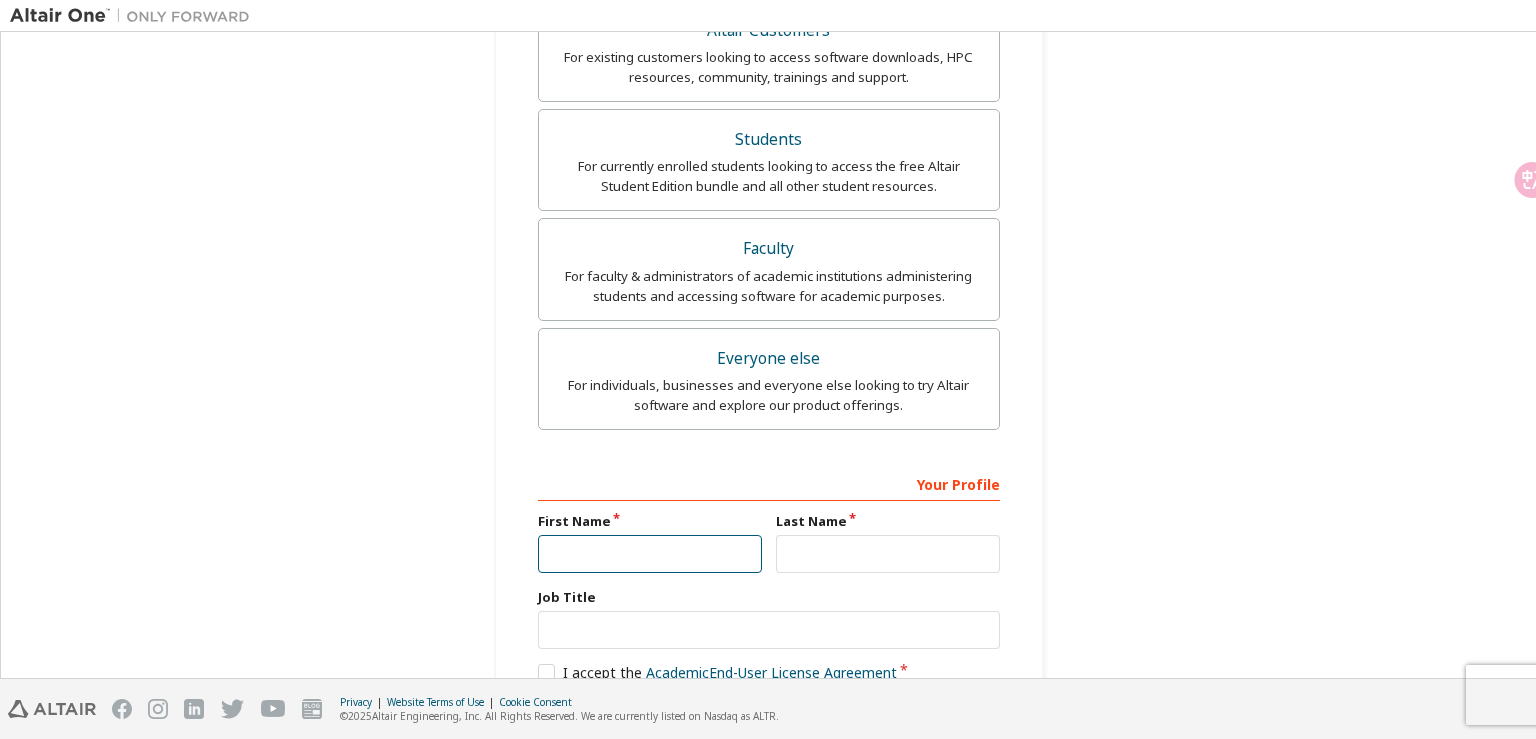 click at bounding box center [650, 554] 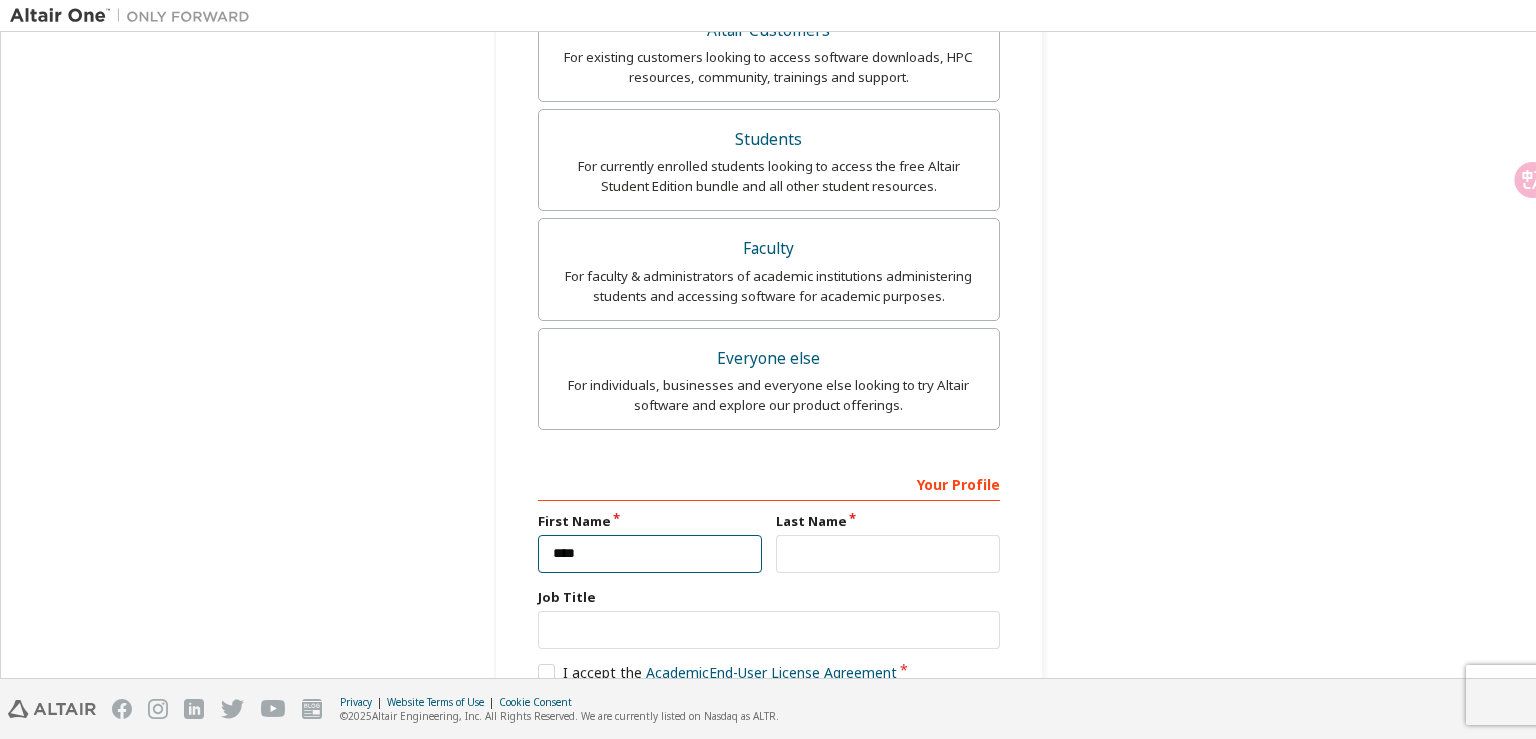 drag, startPoint x: 575, startPoint y: 549, endPoint x: 477, endPoint y: 547, distance: 98.02041 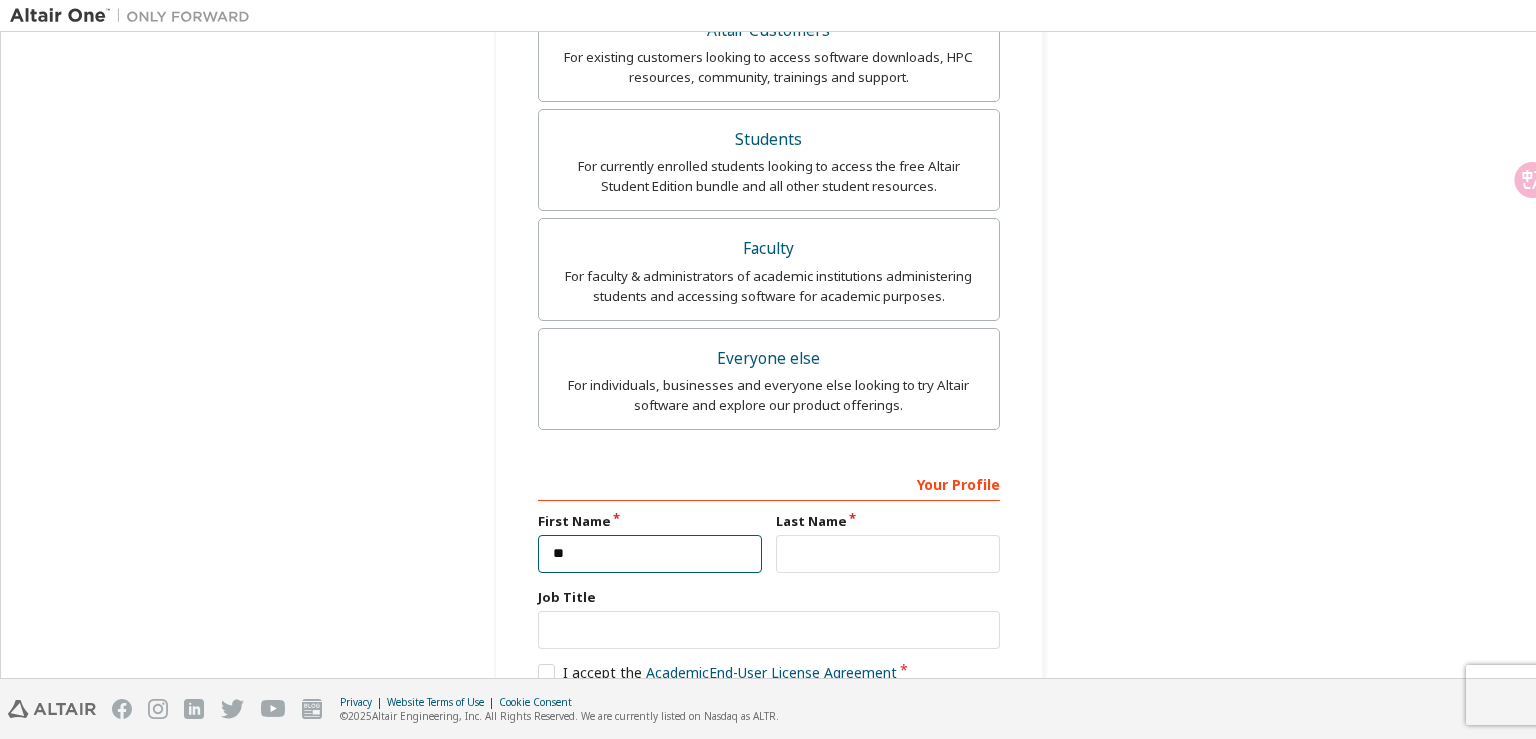 type on "**" 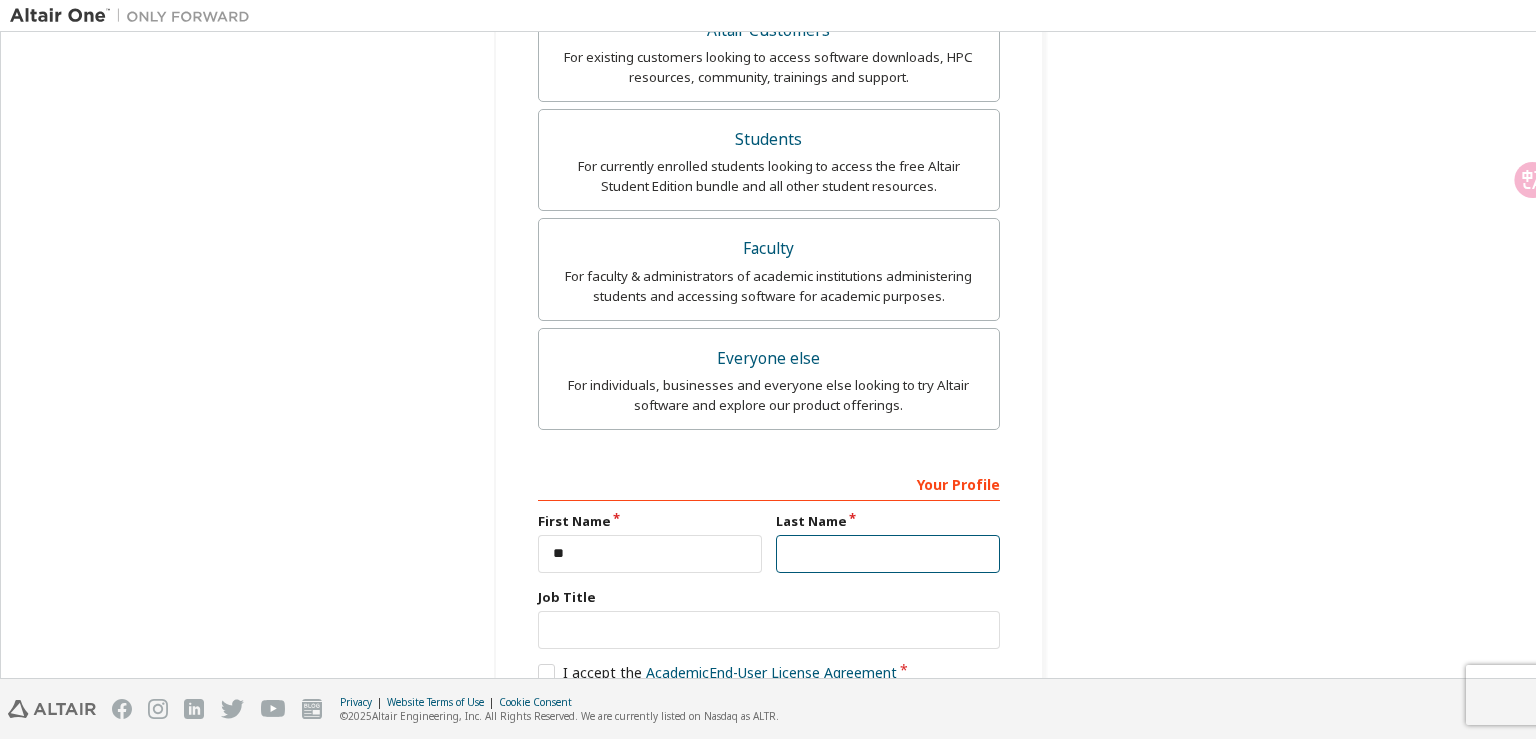 click at bounding box center (888, 554) 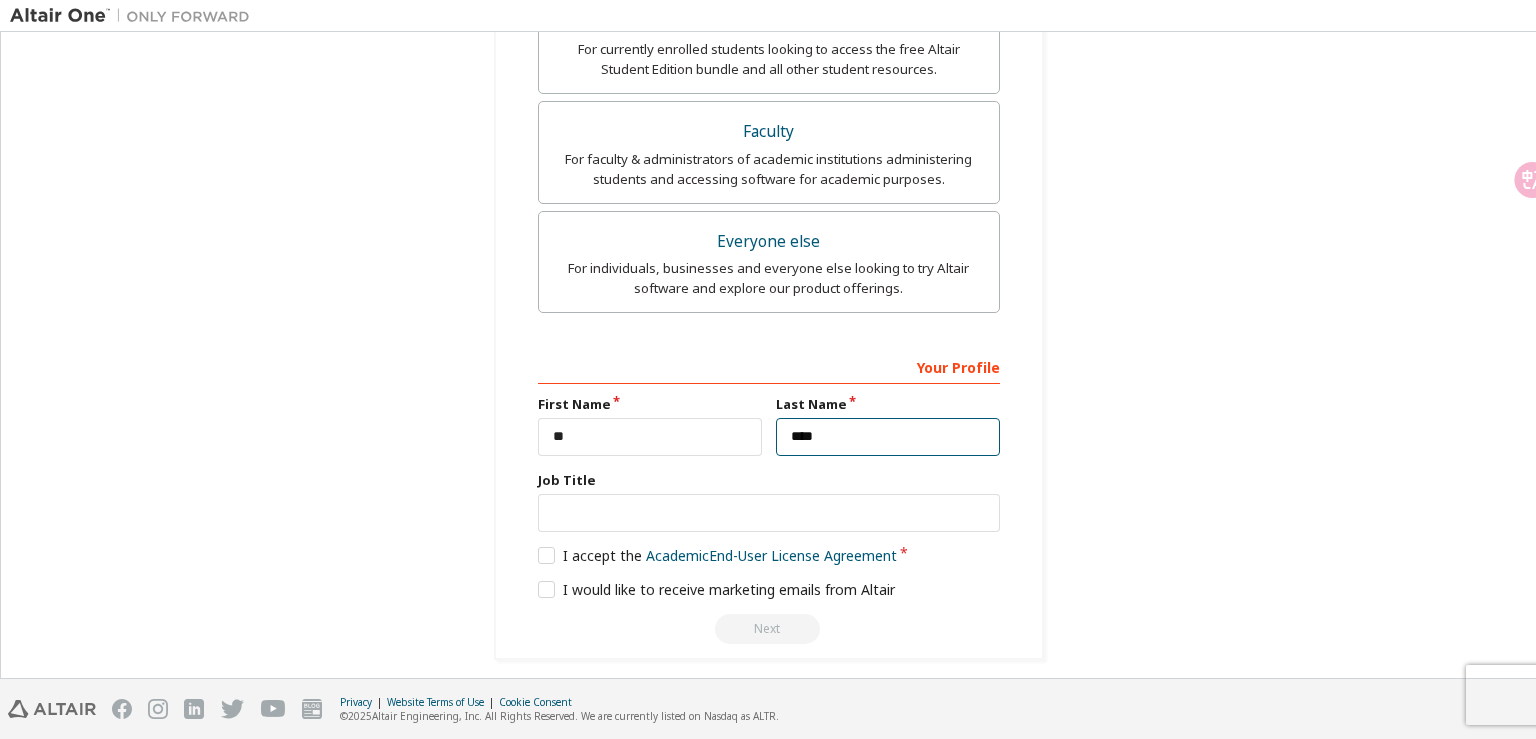 scroll, scrollTop: 583, scrollLeft: 0, axis: vertical 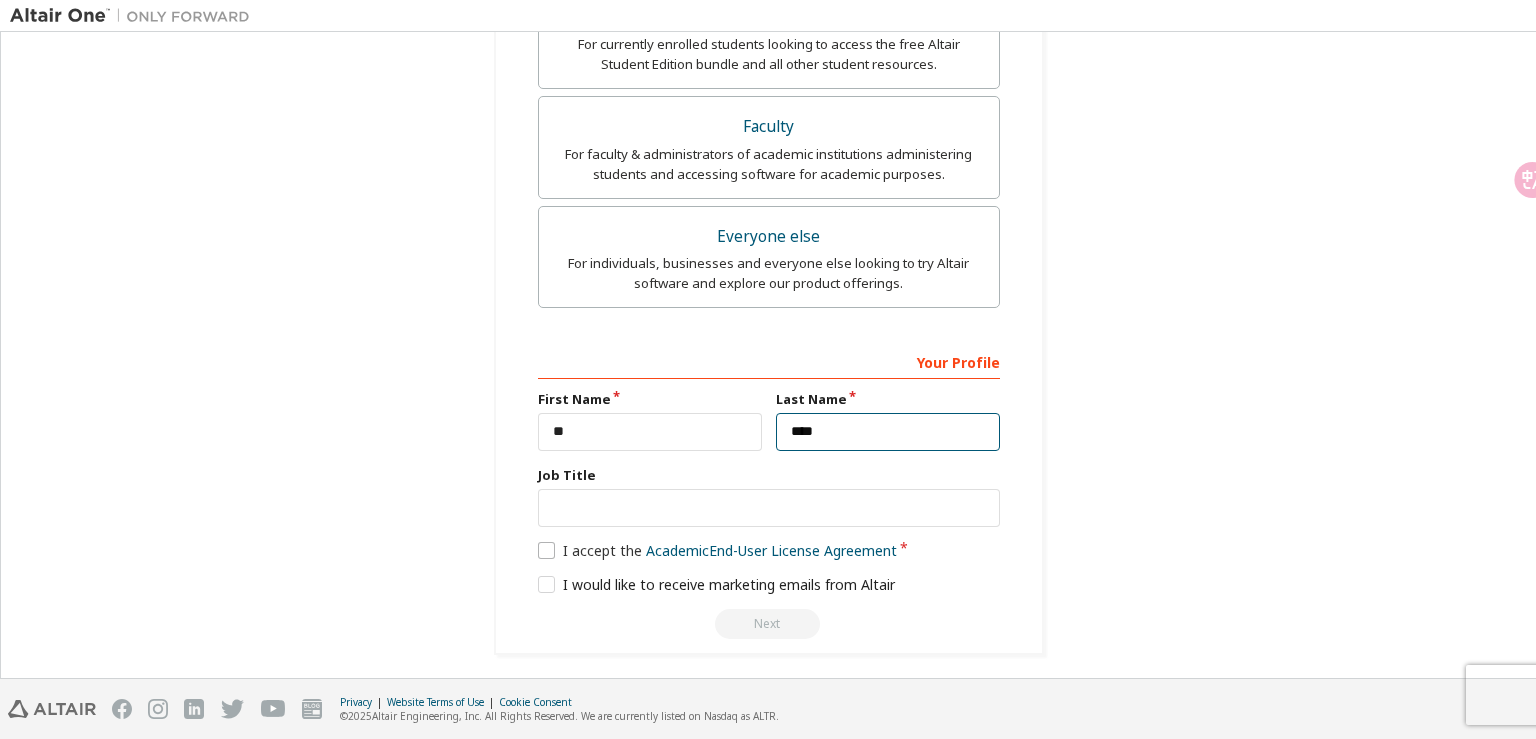 type on "****" 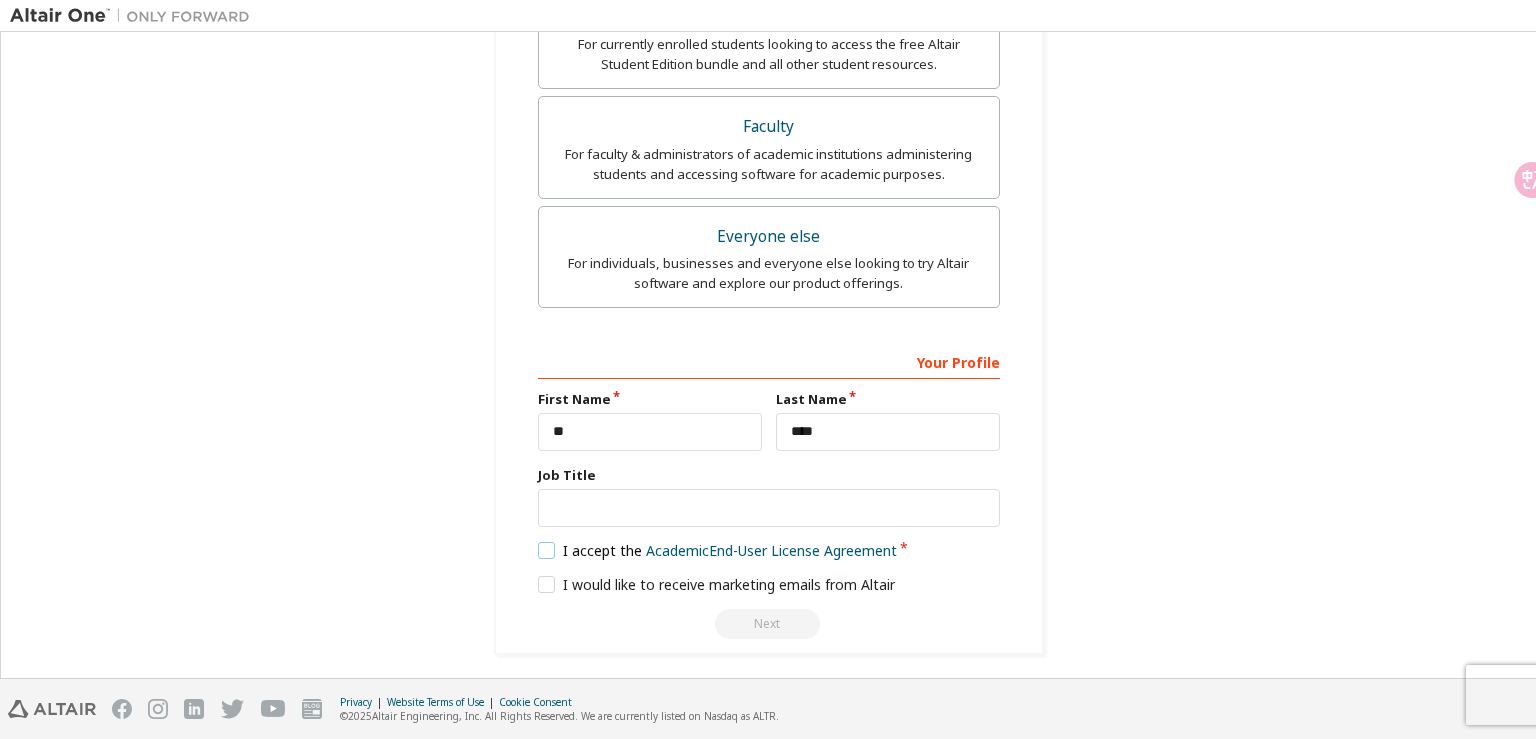 click on "I accept the   Academic   End-User License Agreement" at bounding box center (718, 550) 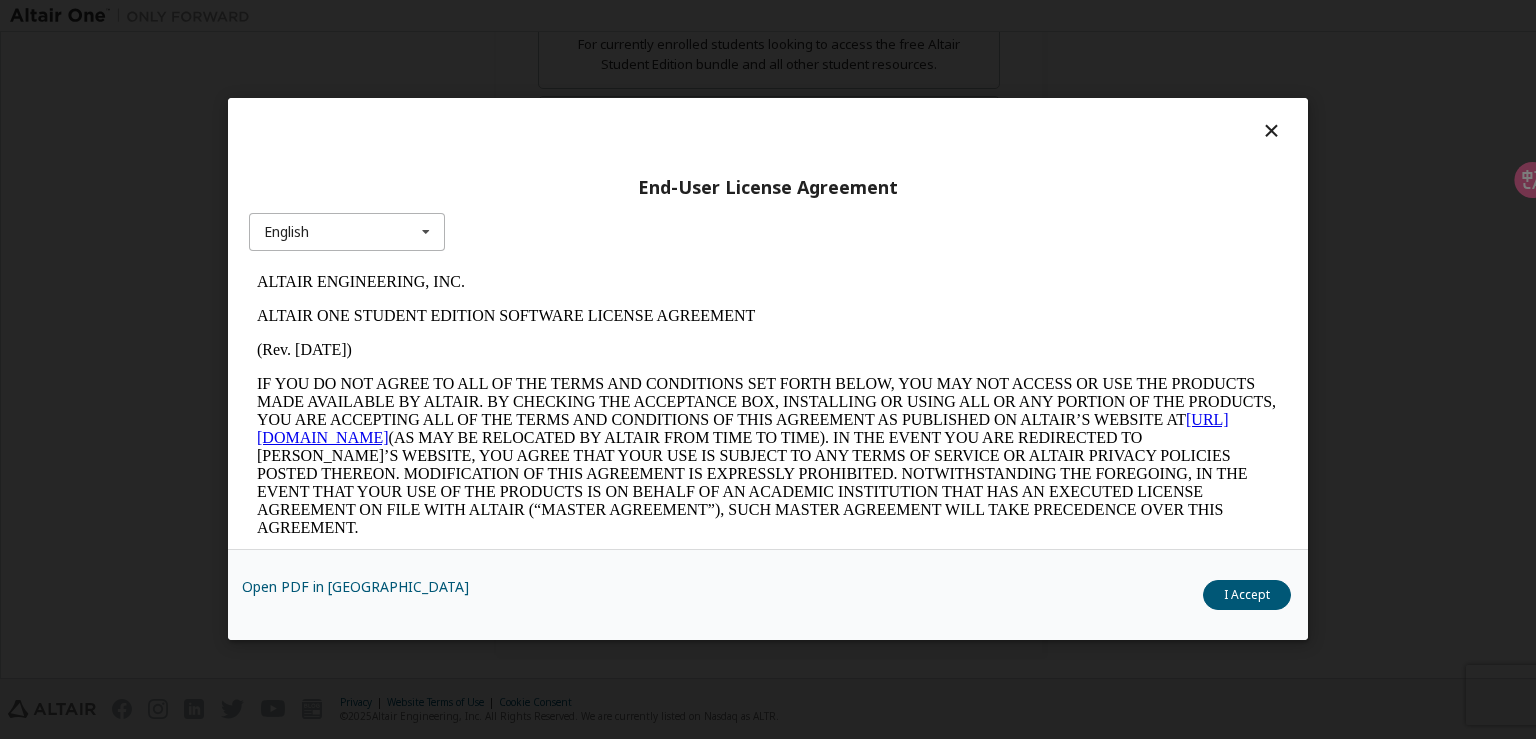 scroll, scrollTop: 0, scrollLeft: 0, axis: both 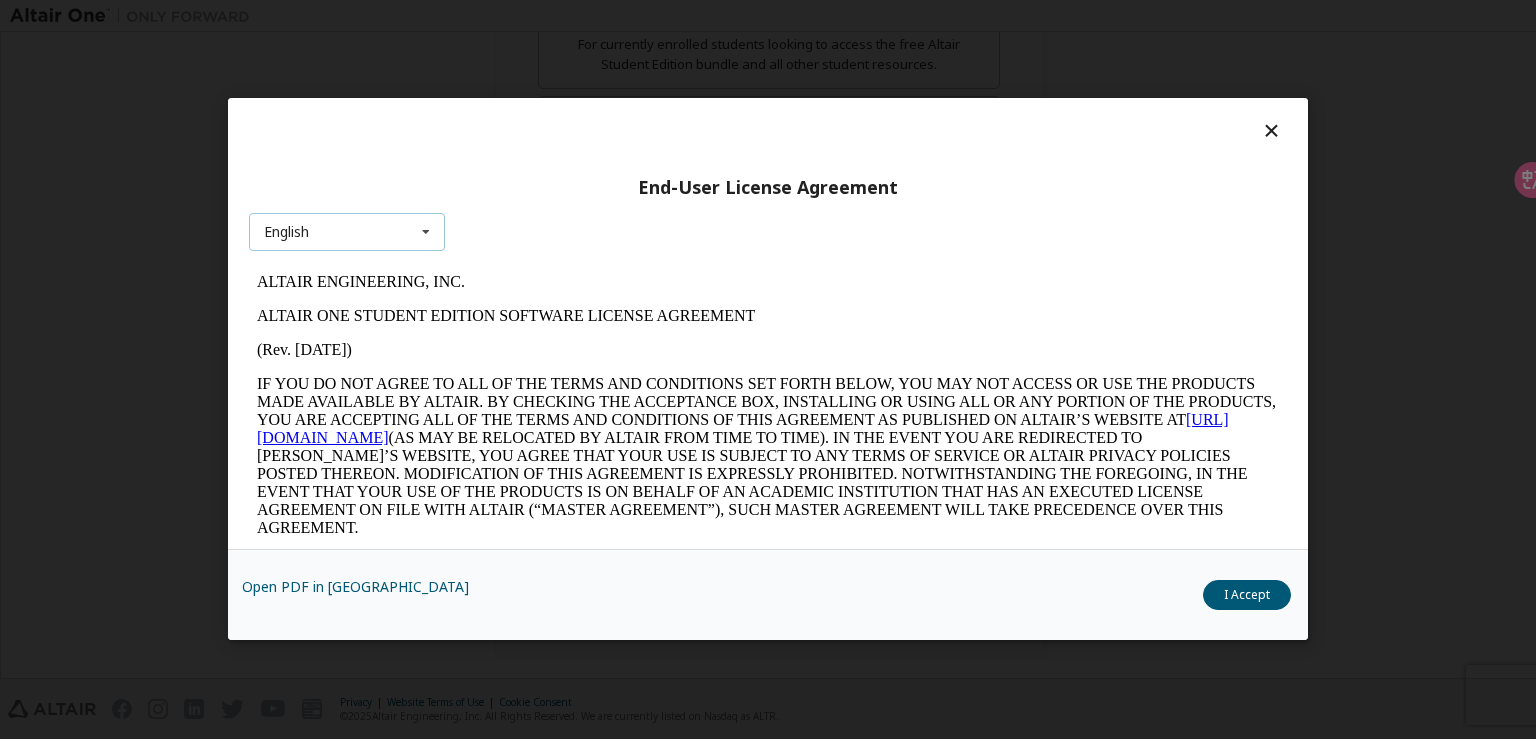 click on "English English" at bounding box center (347, 233) 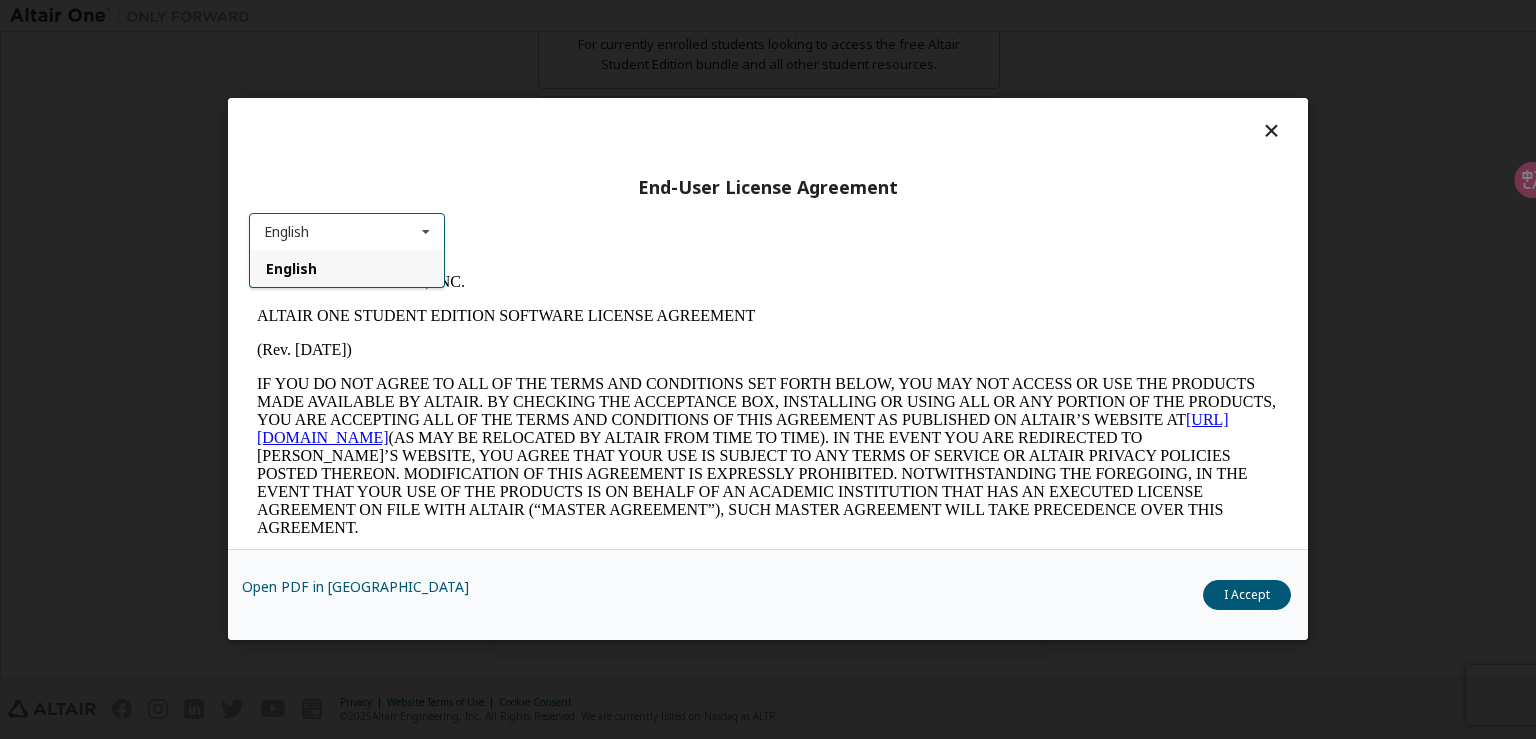 click on "English English" at bounding box center (347, 233) 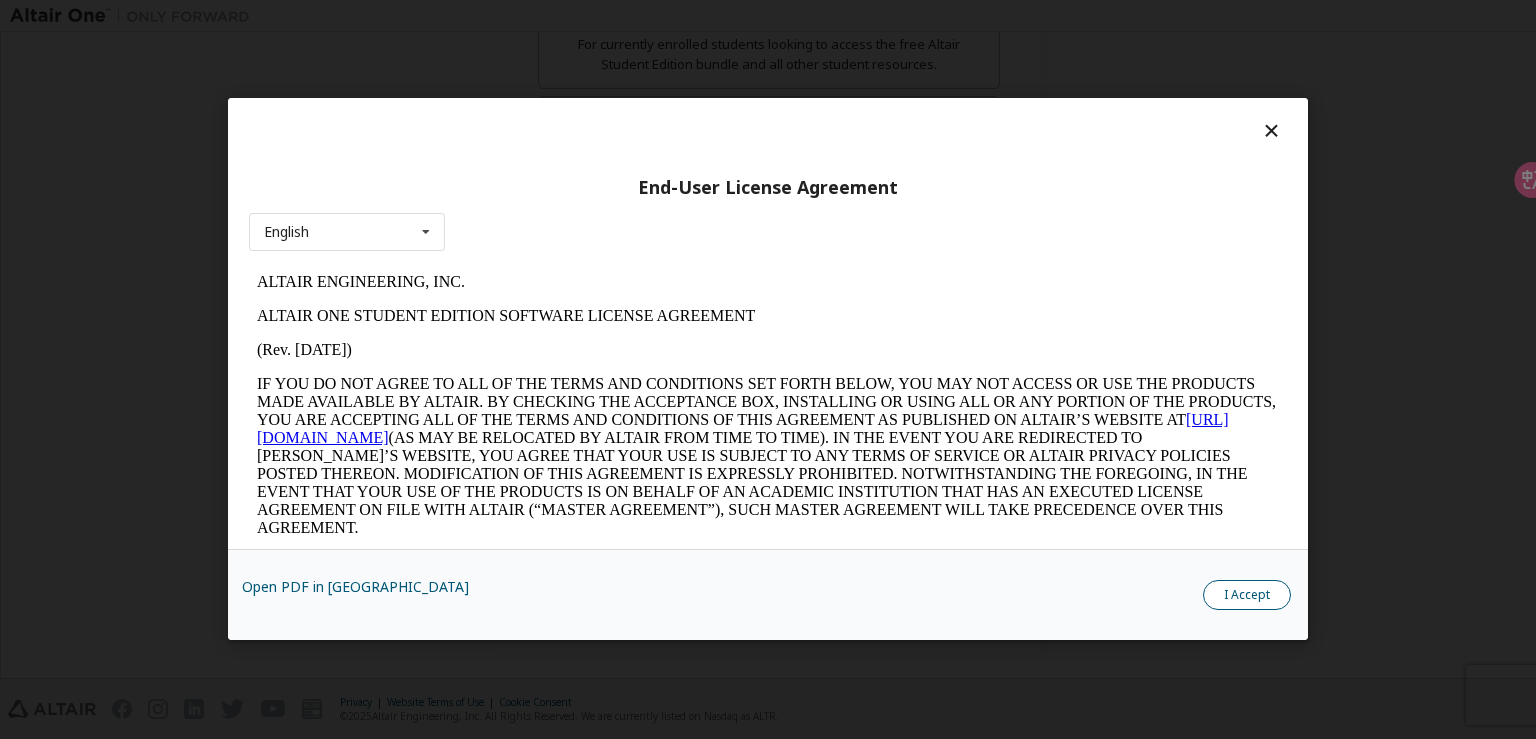 click on "I Accept" at bounding box center (1247, 596) 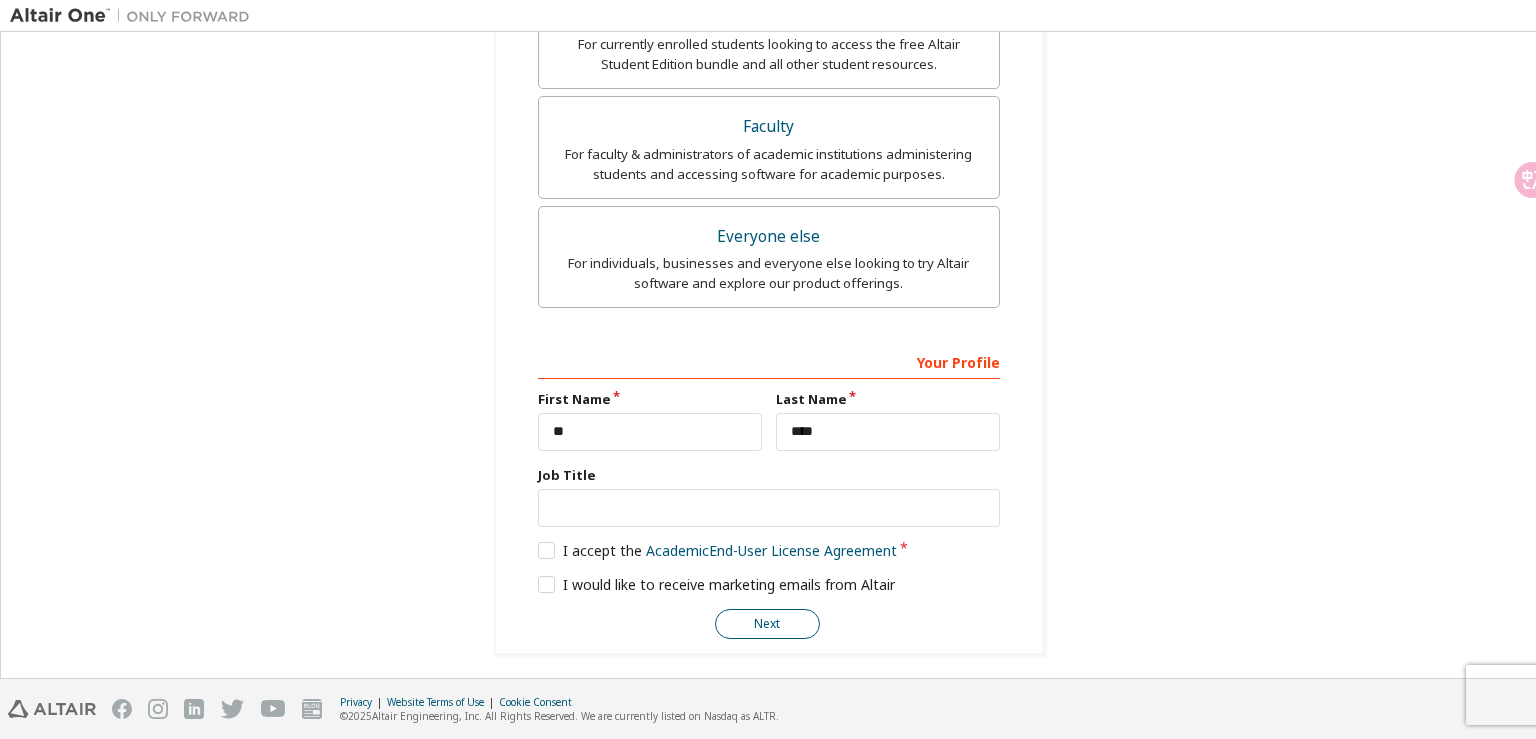 click on "Next" at bounding box center (767, 624) 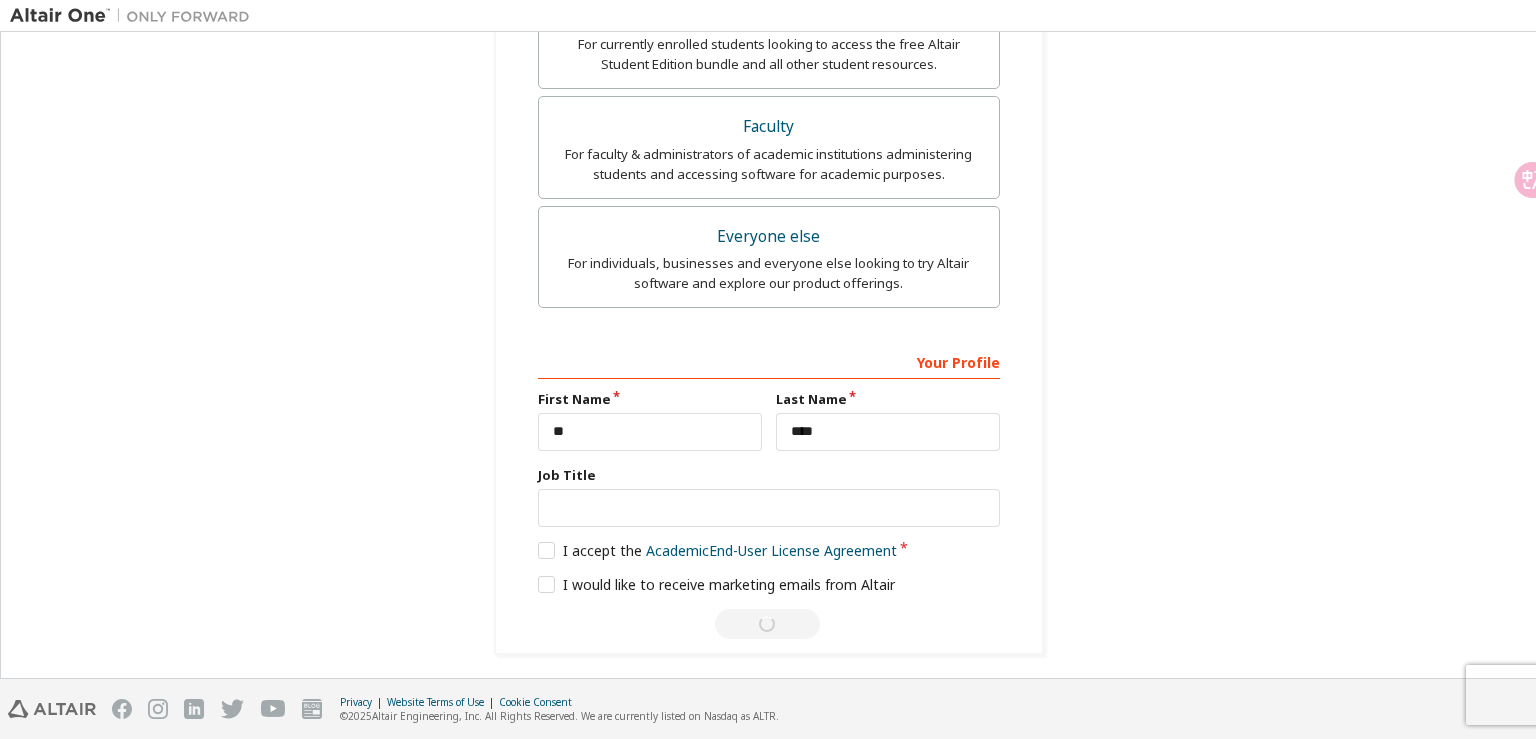 scroll, scrollTop: 0, scrollLeft: 0, axis: both 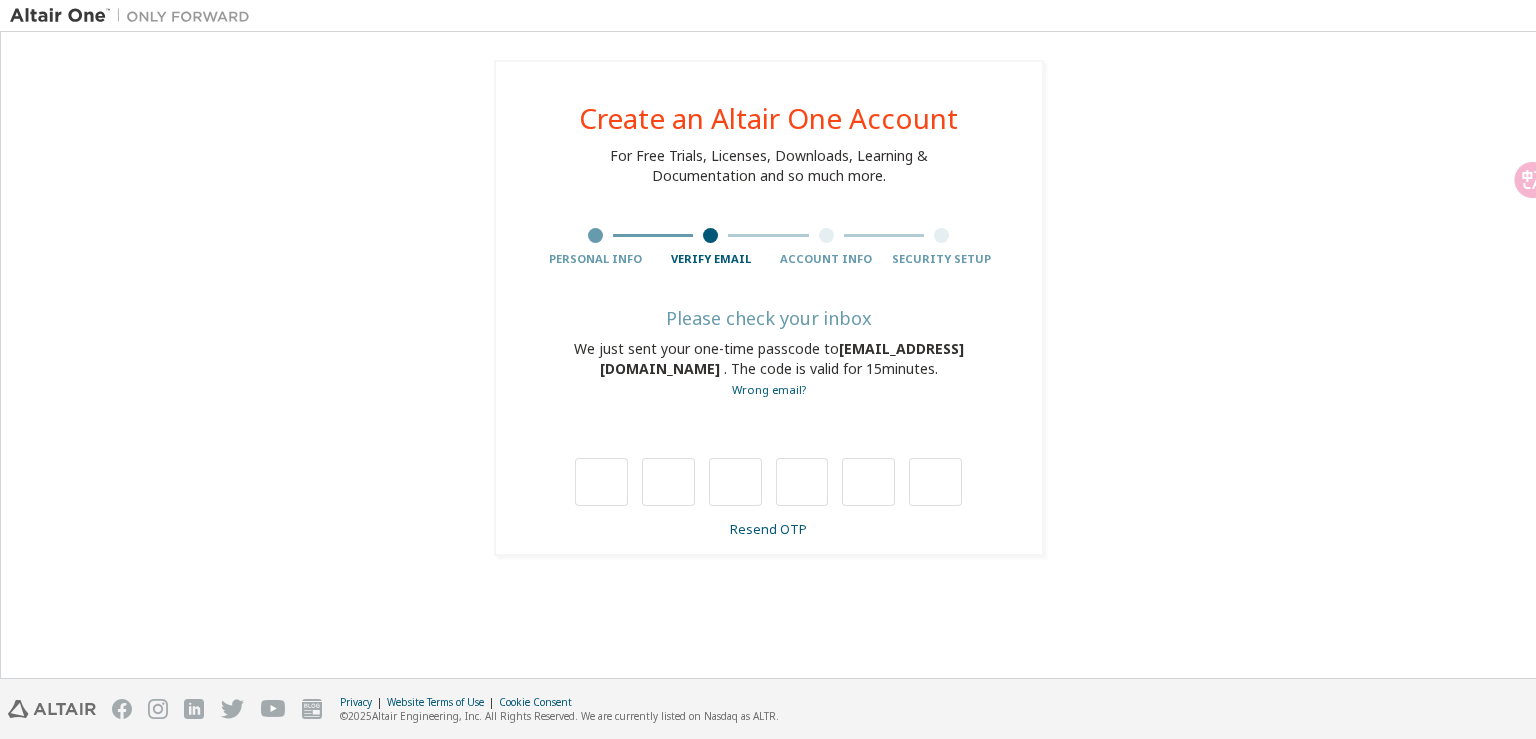 click on "Please check your inbox We just sent your one-time passcode to  [EMAIL_ADDRESS][DOMAIN_NAME]   . The code is valid for   15  minutes. Wrong email?   Resend OTP" at bounding box center [769, 425] 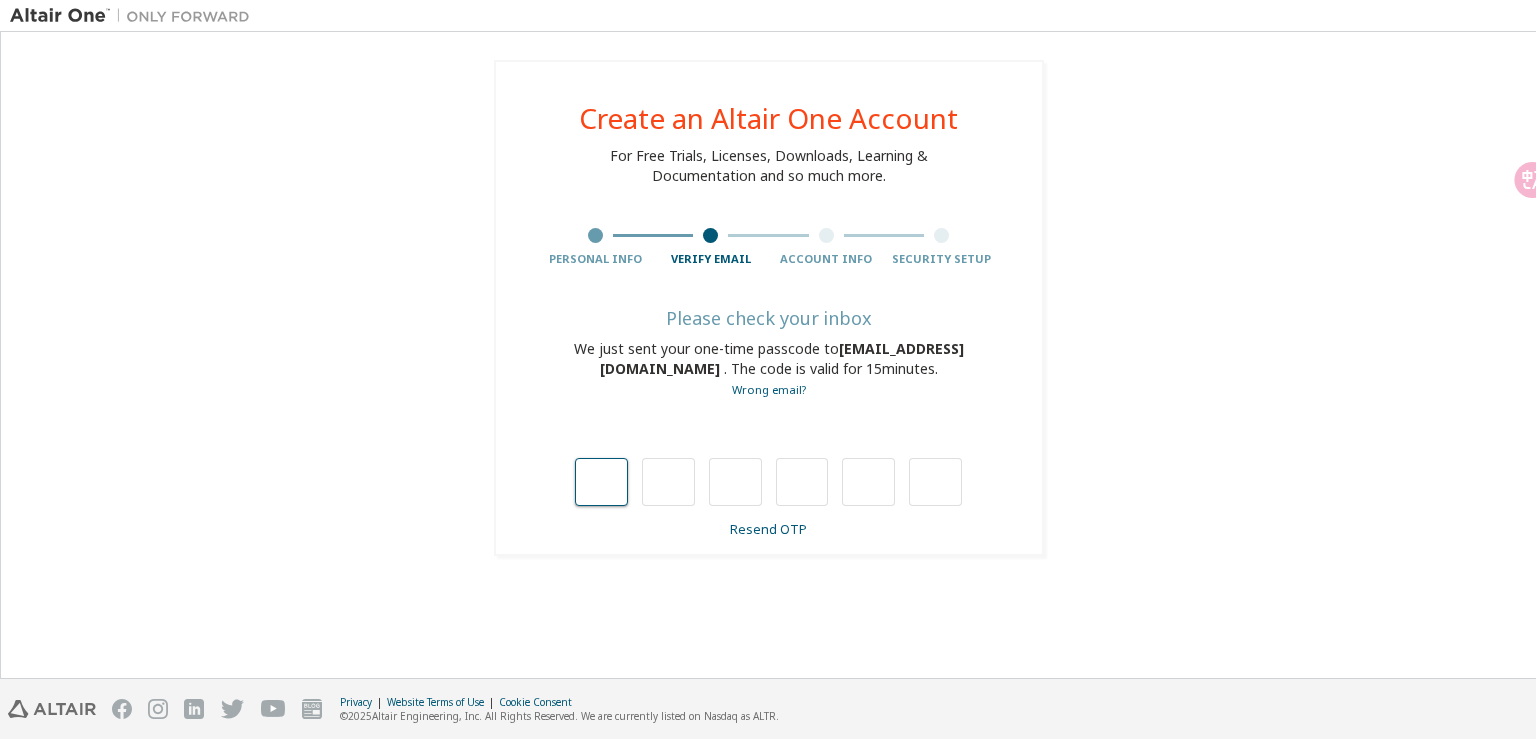 drag, startPoint x: 606, startPoint y: 468, endPoint x: 615, endPoint y: 503, distance: 36.138622 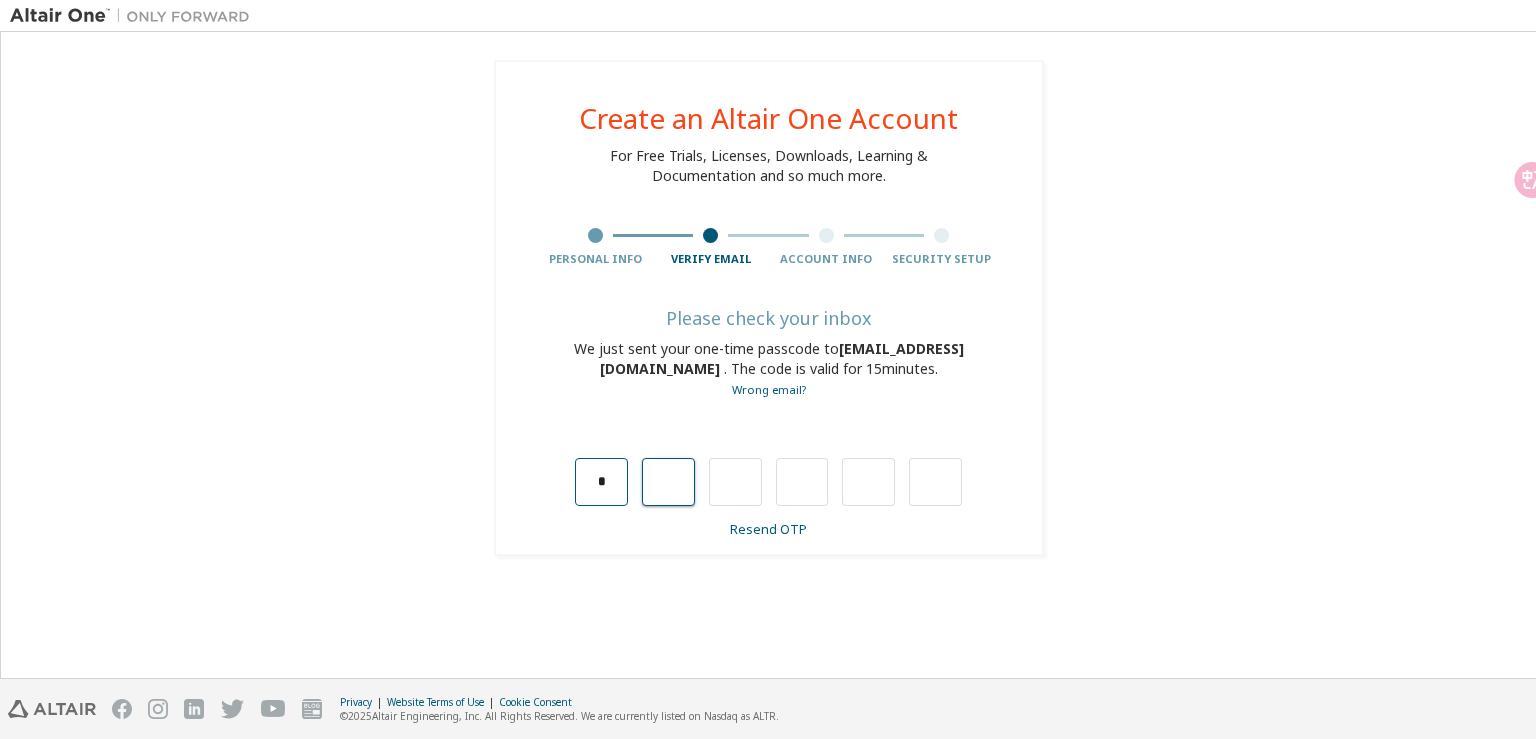 type on "*" 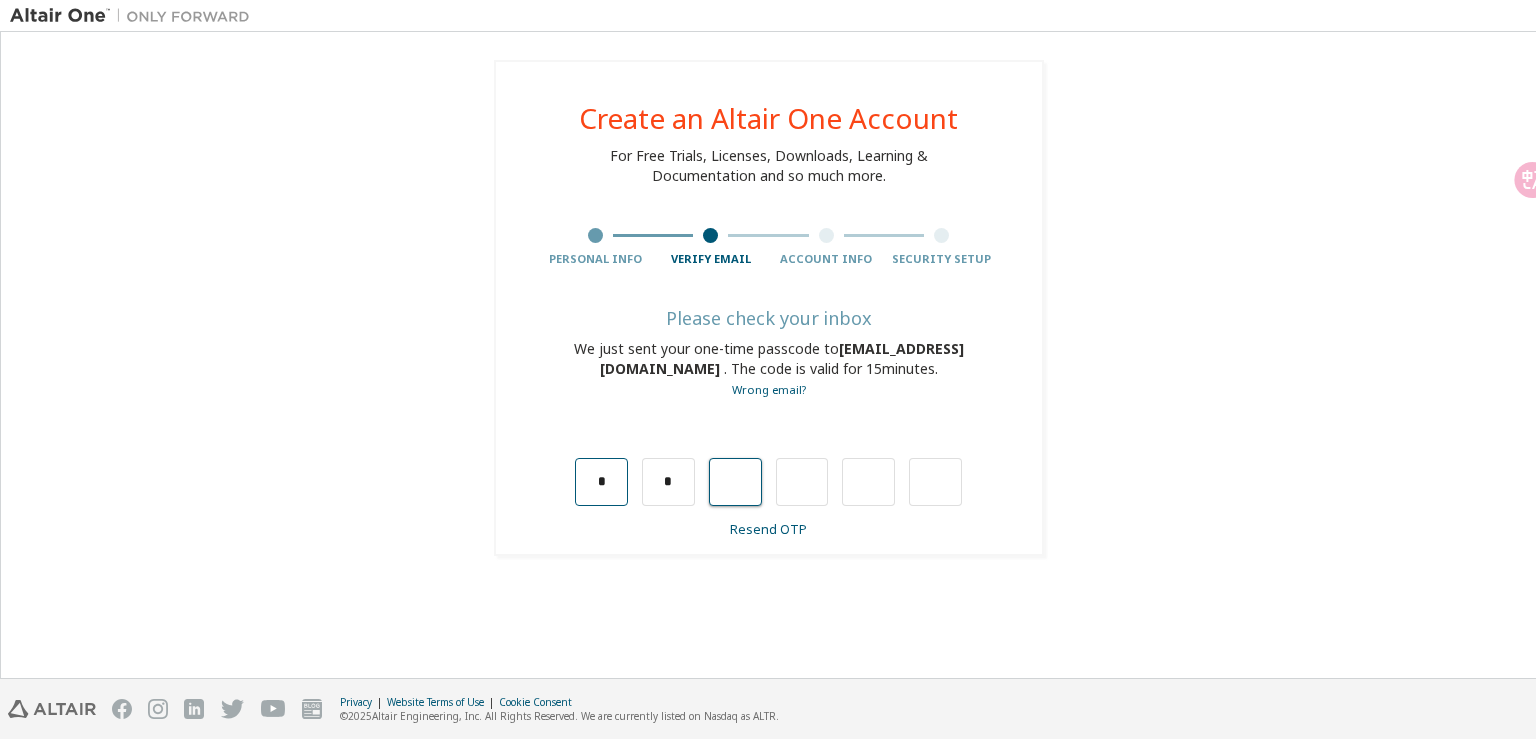 type on "*" 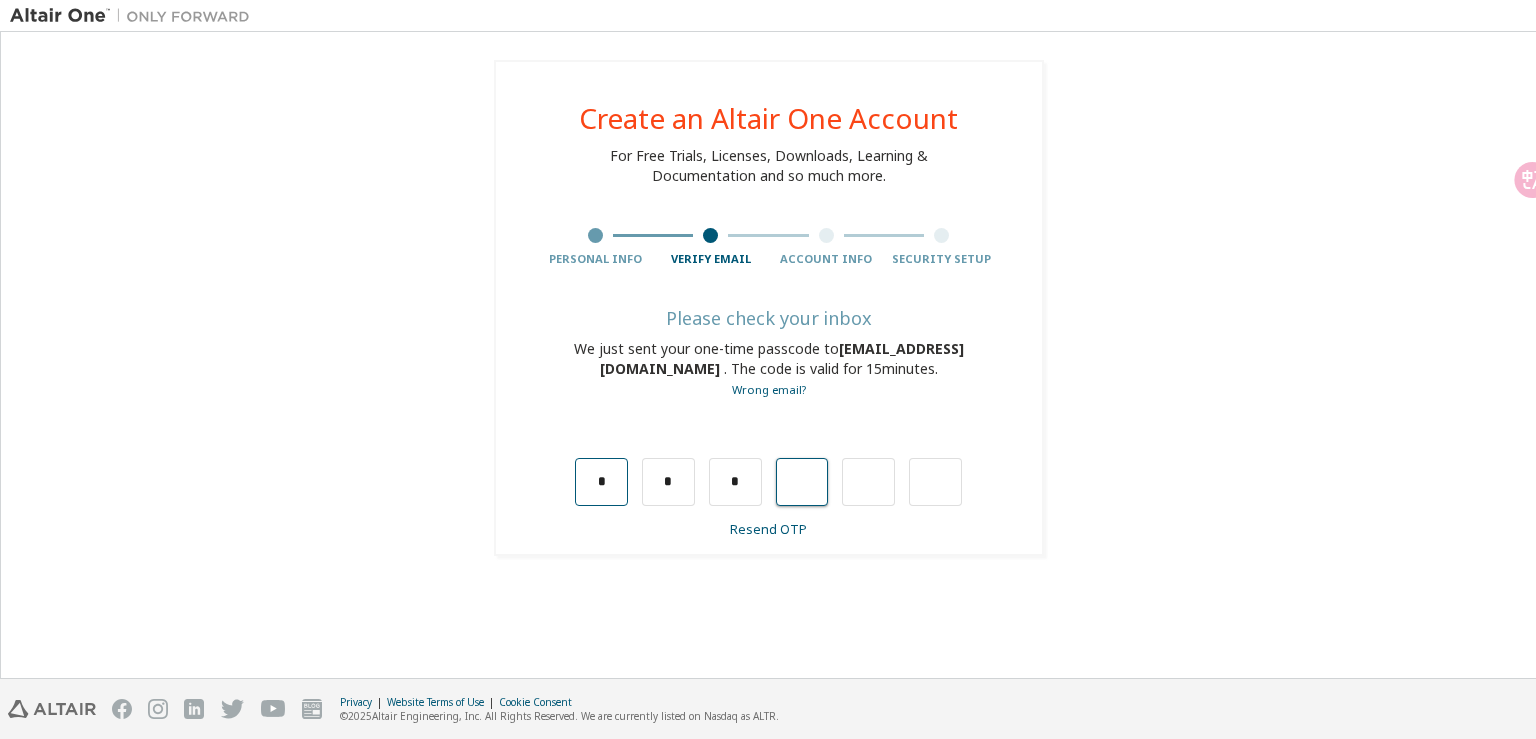 type on "*" 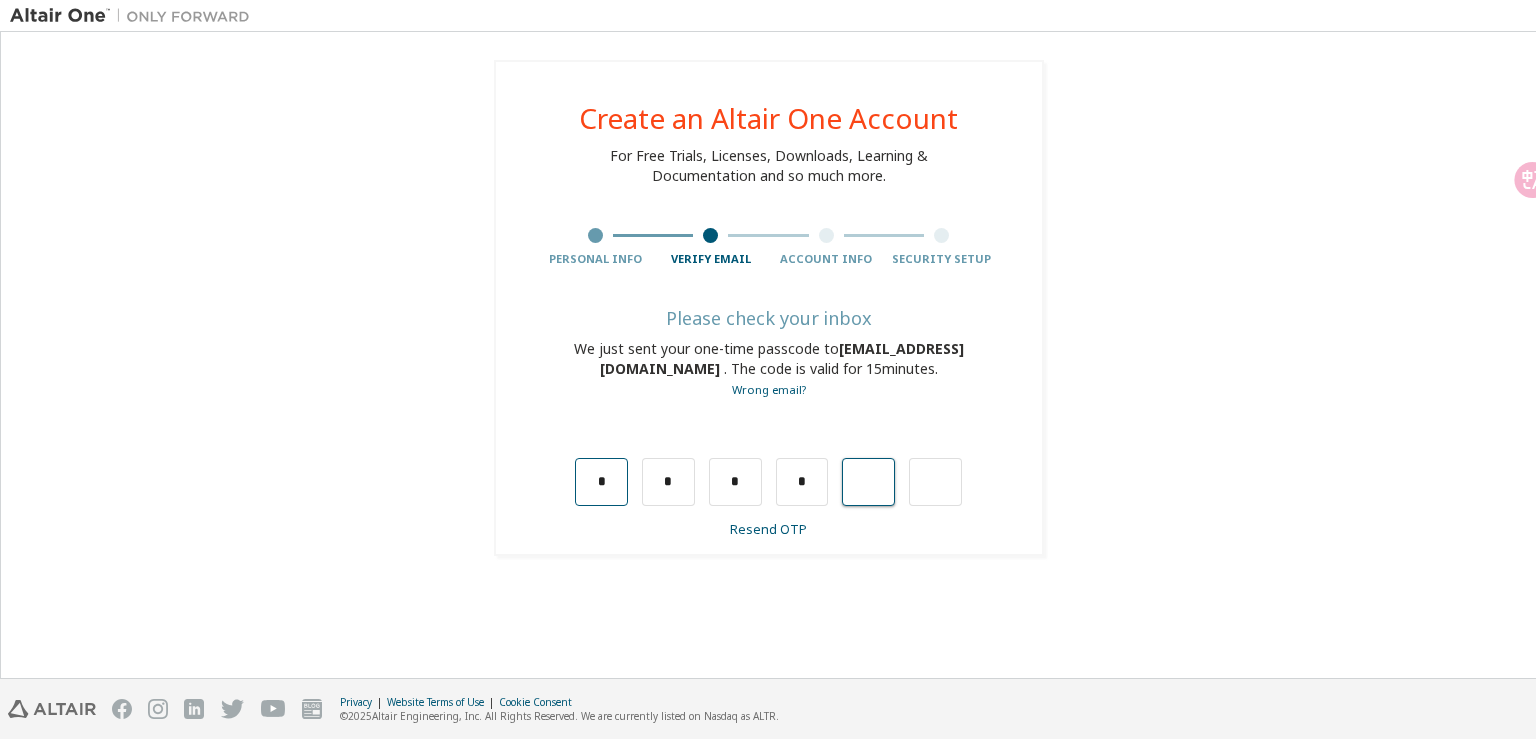 type on "*" 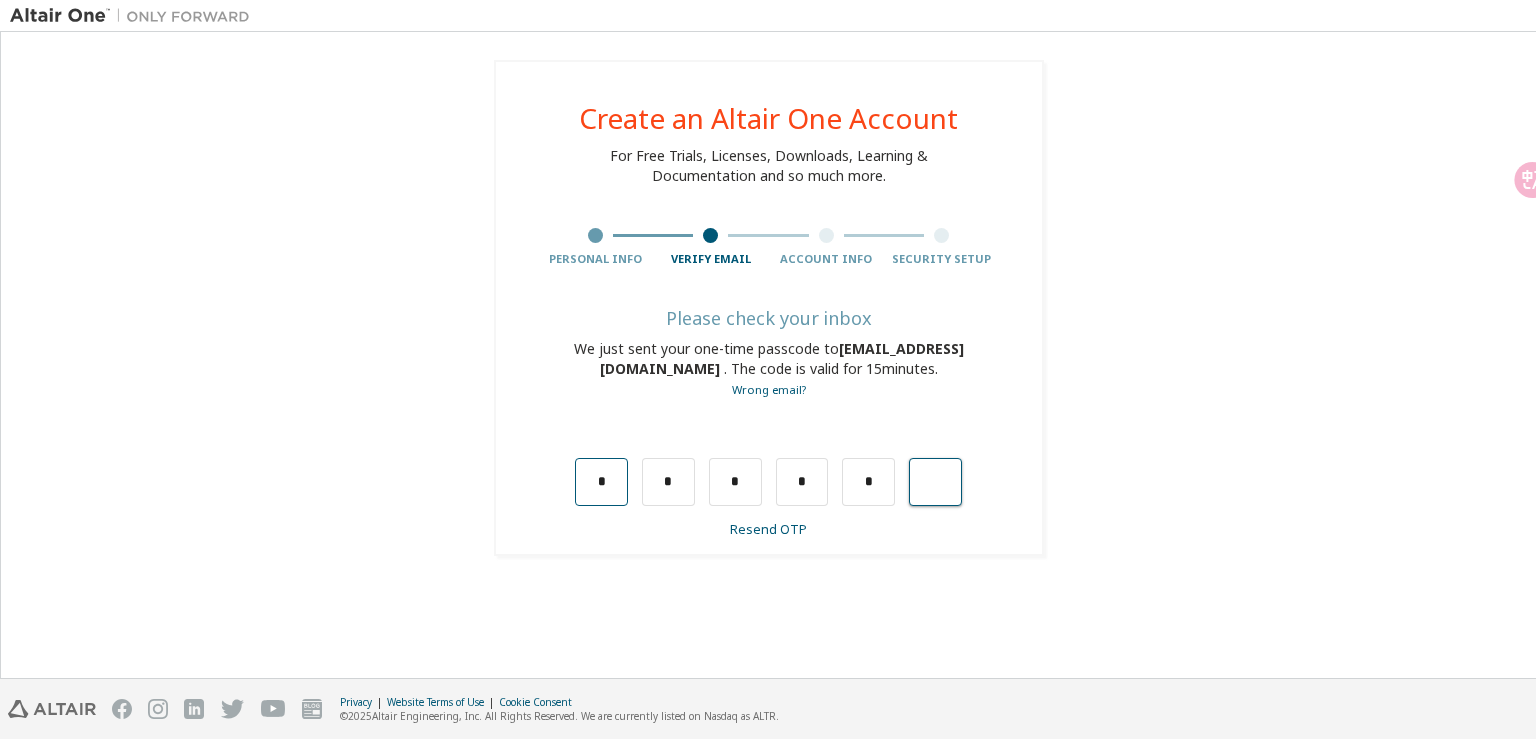type on "*" 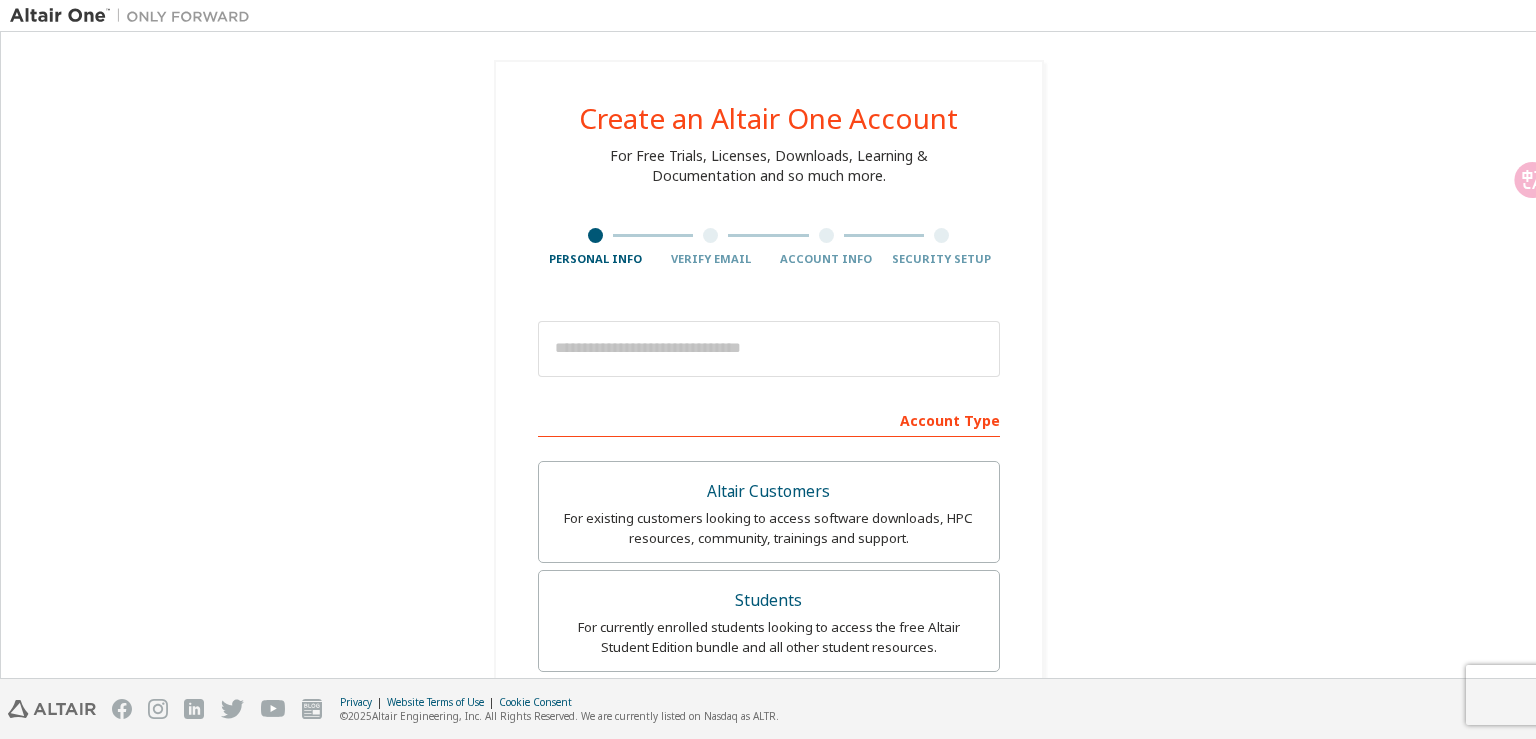 scroll, scrollTop: 0, scrollLeft: 0, axis: both 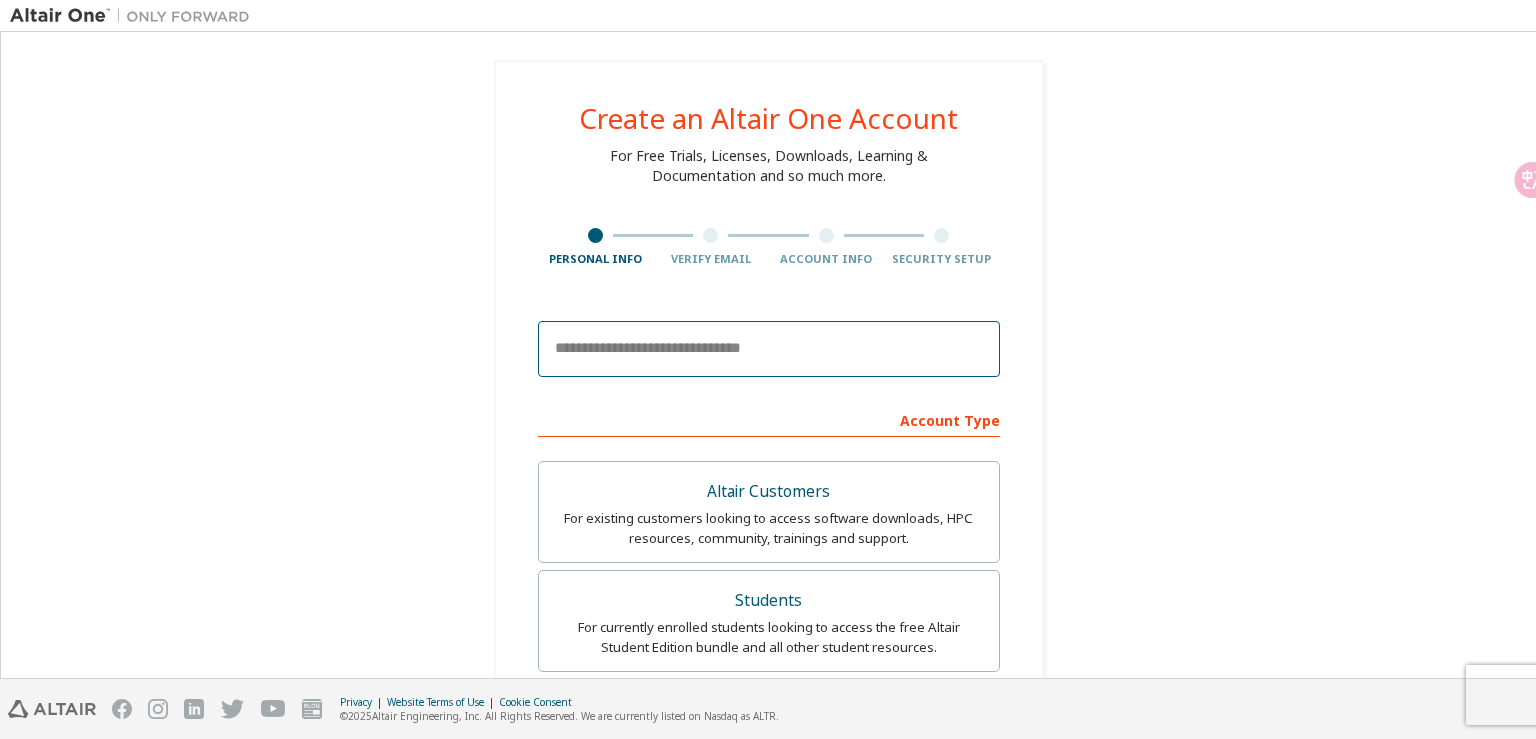 click at bounding box center [769, 349] 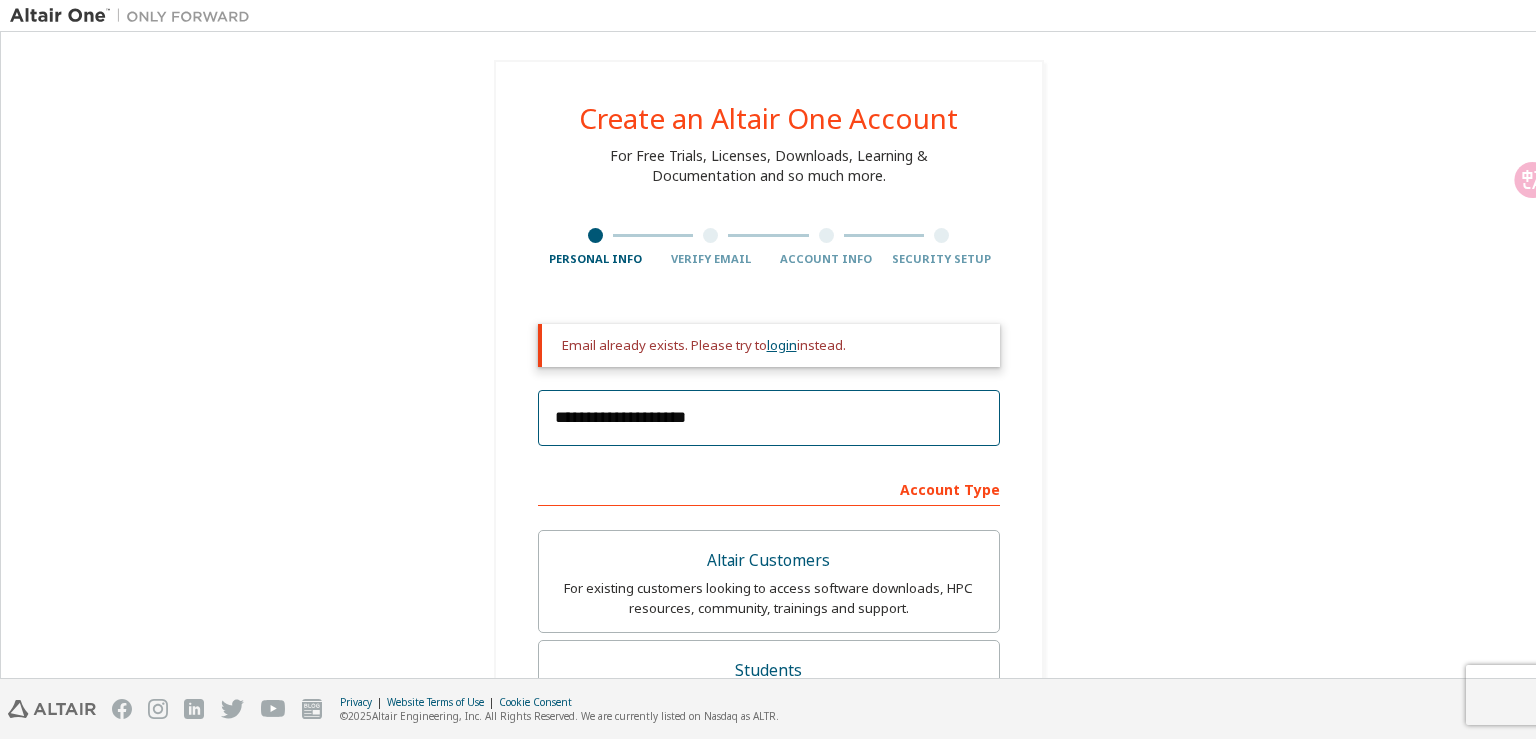 type on "**********" 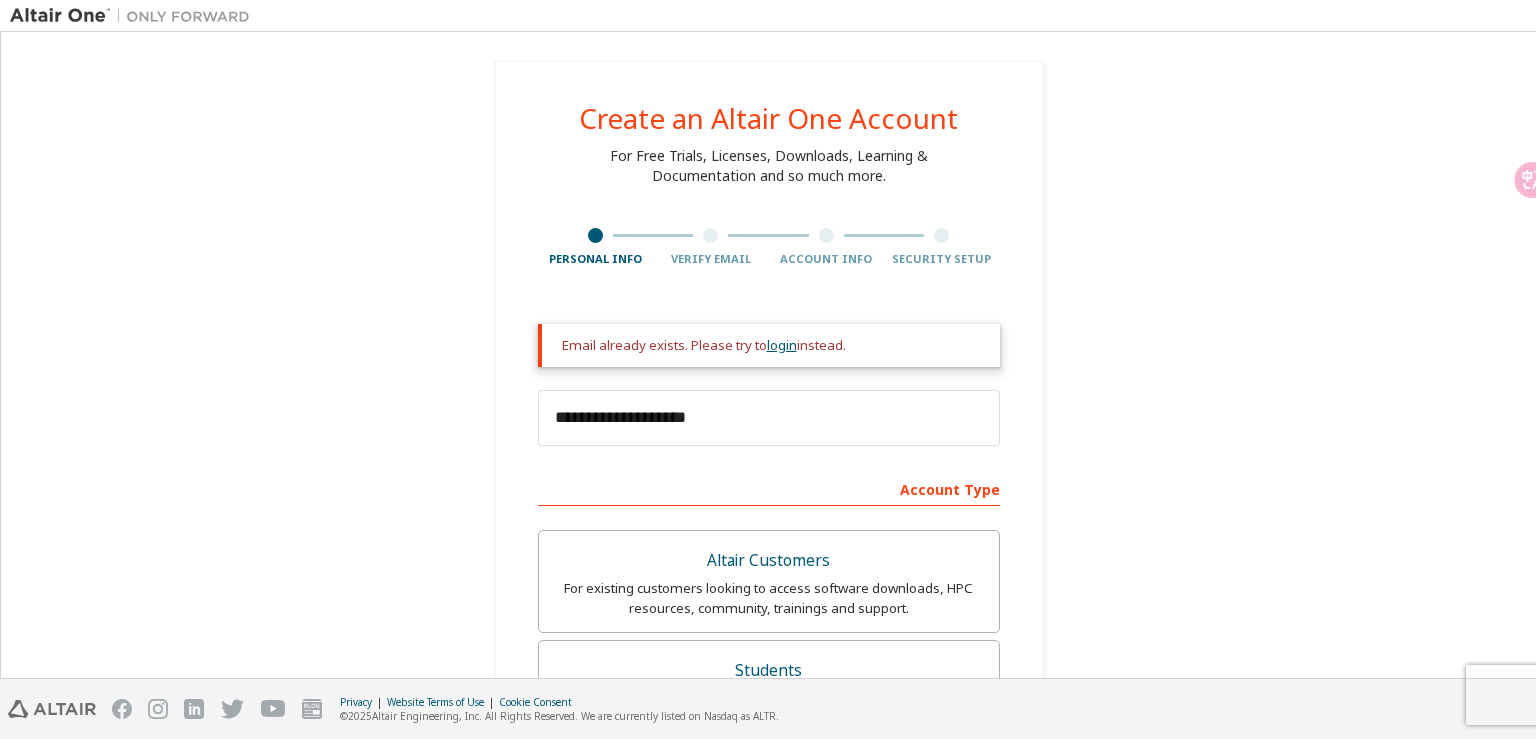 click on "login" at bounding box center (782, 345) 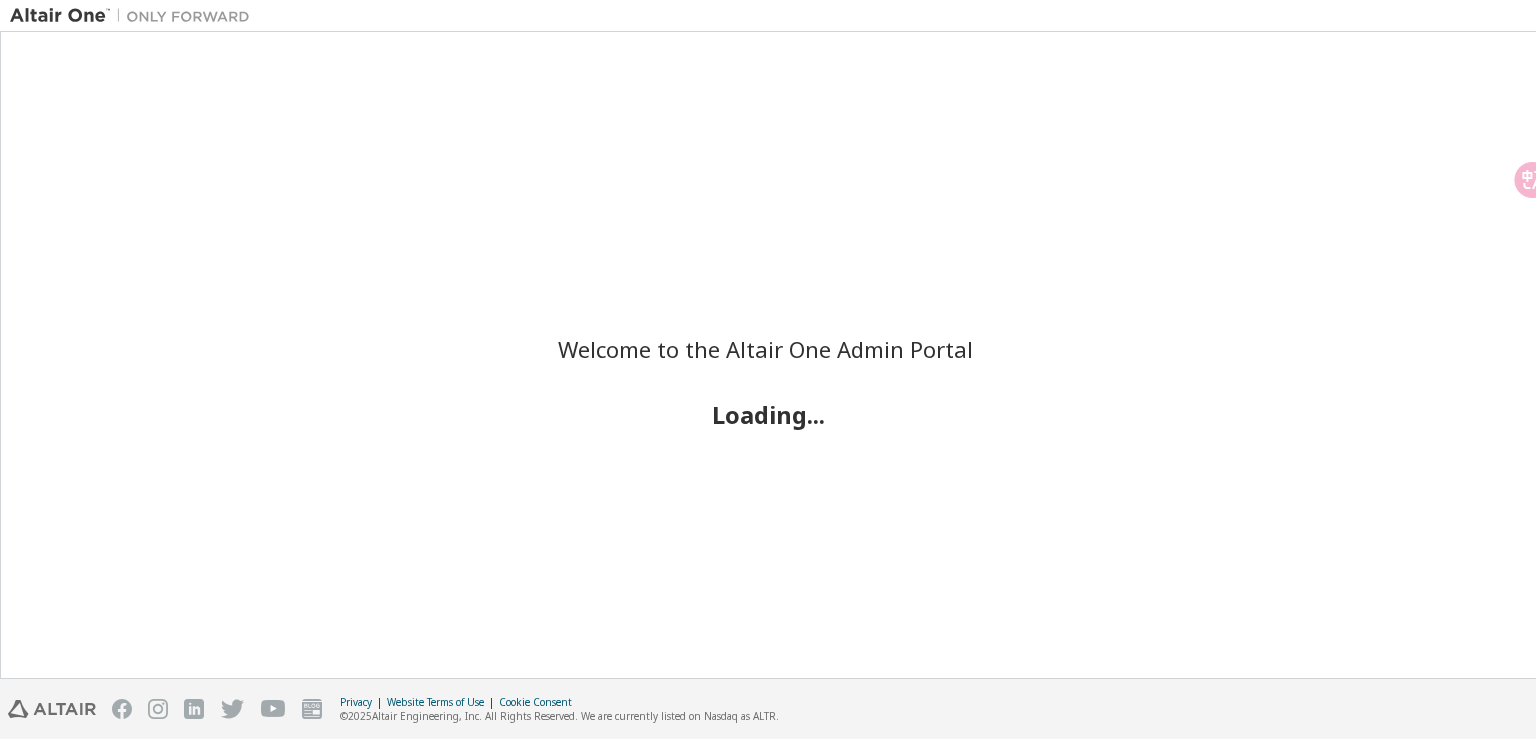 scroll, scrollTop: 0, scrollLeft: 0, axis: both 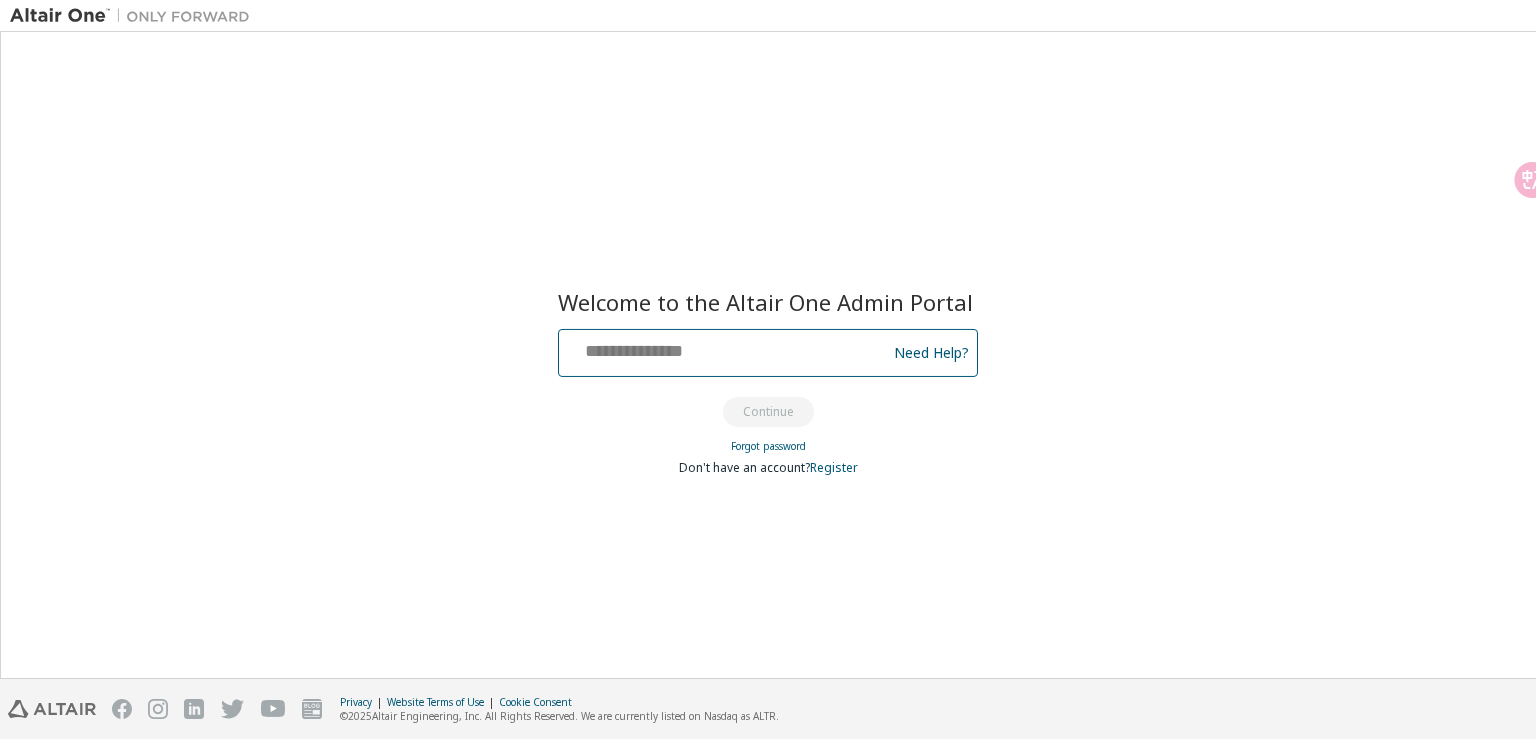 click at bounding box center (725, 348) 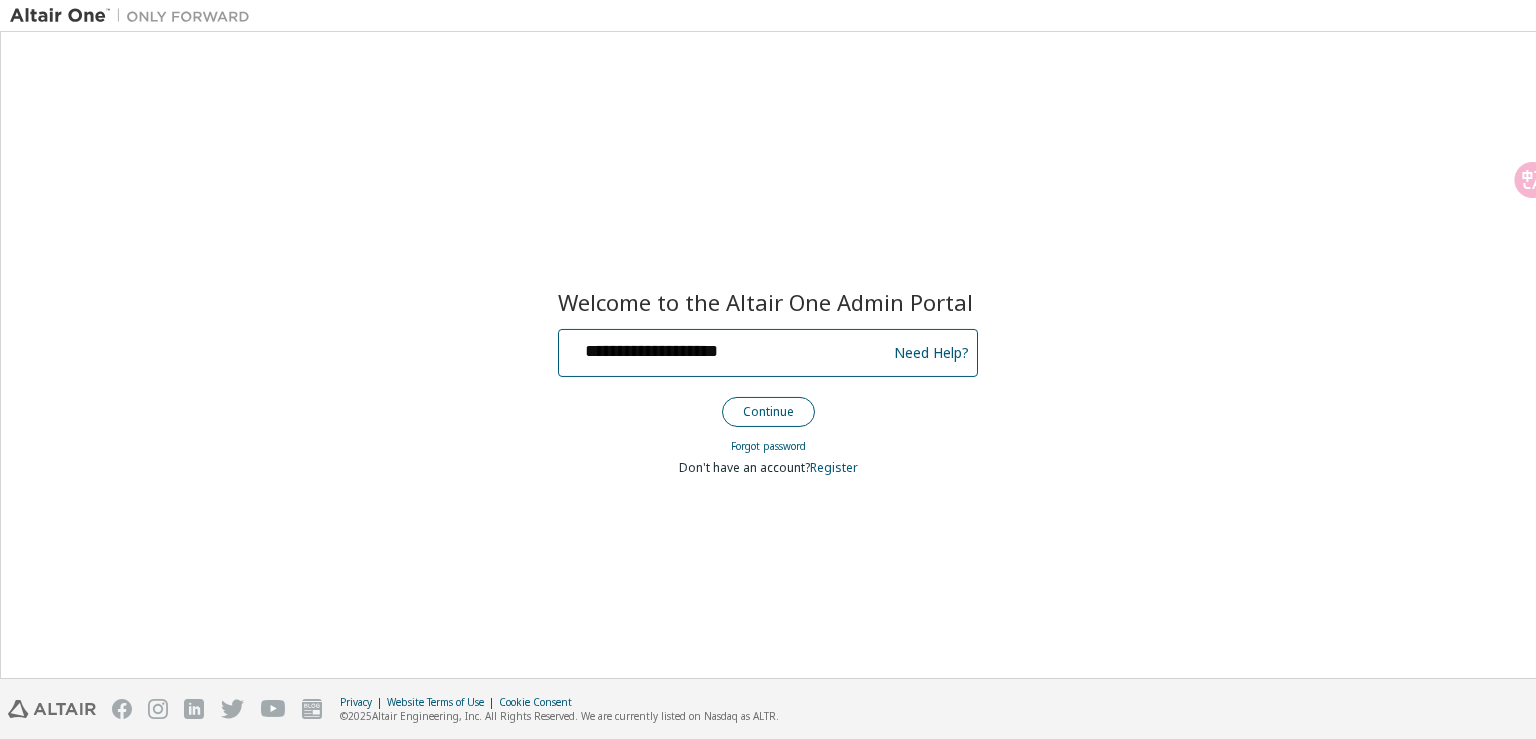 type on "**********" 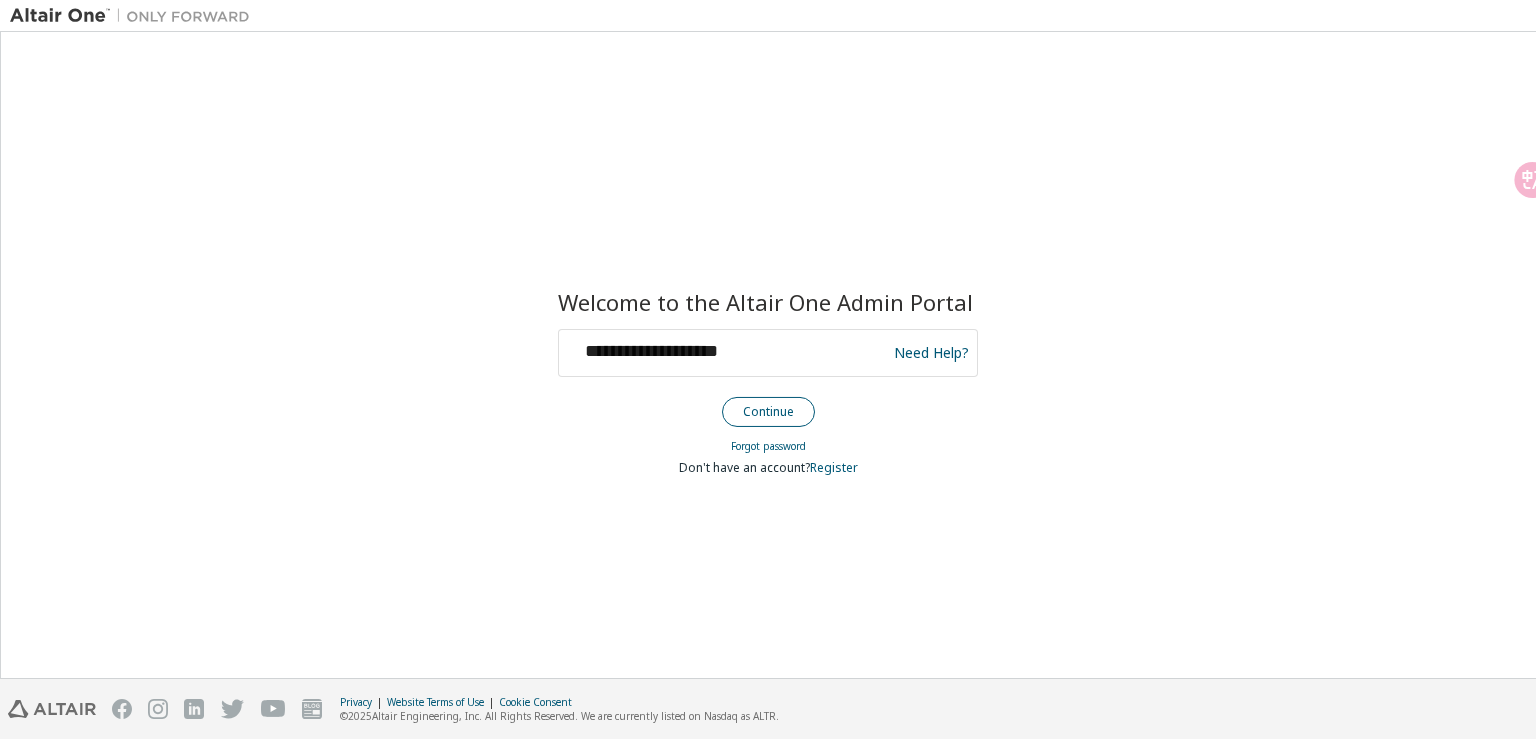 click on "Continue" at bounding box center (768, 412) 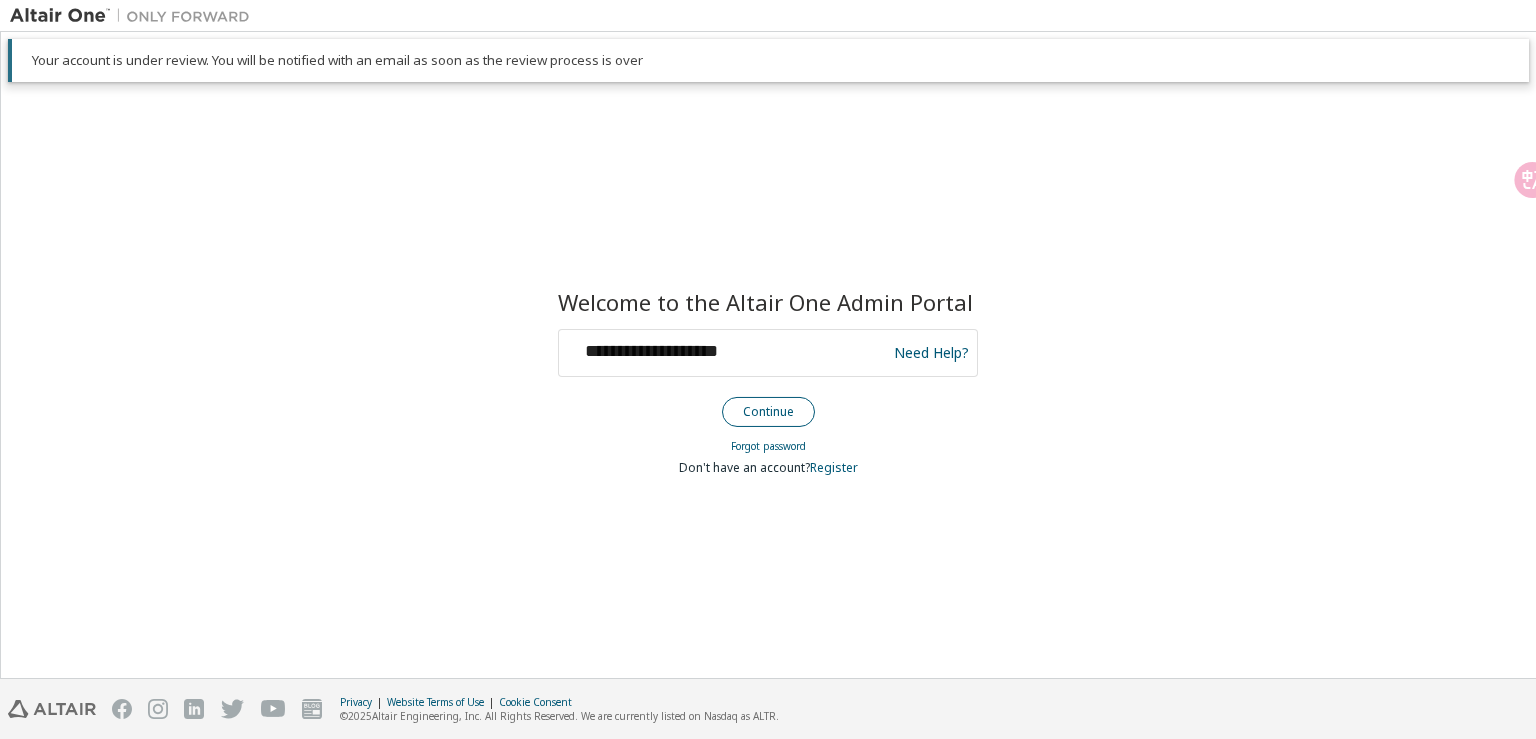 click on "Continue" at bounding box center [768, 412] 